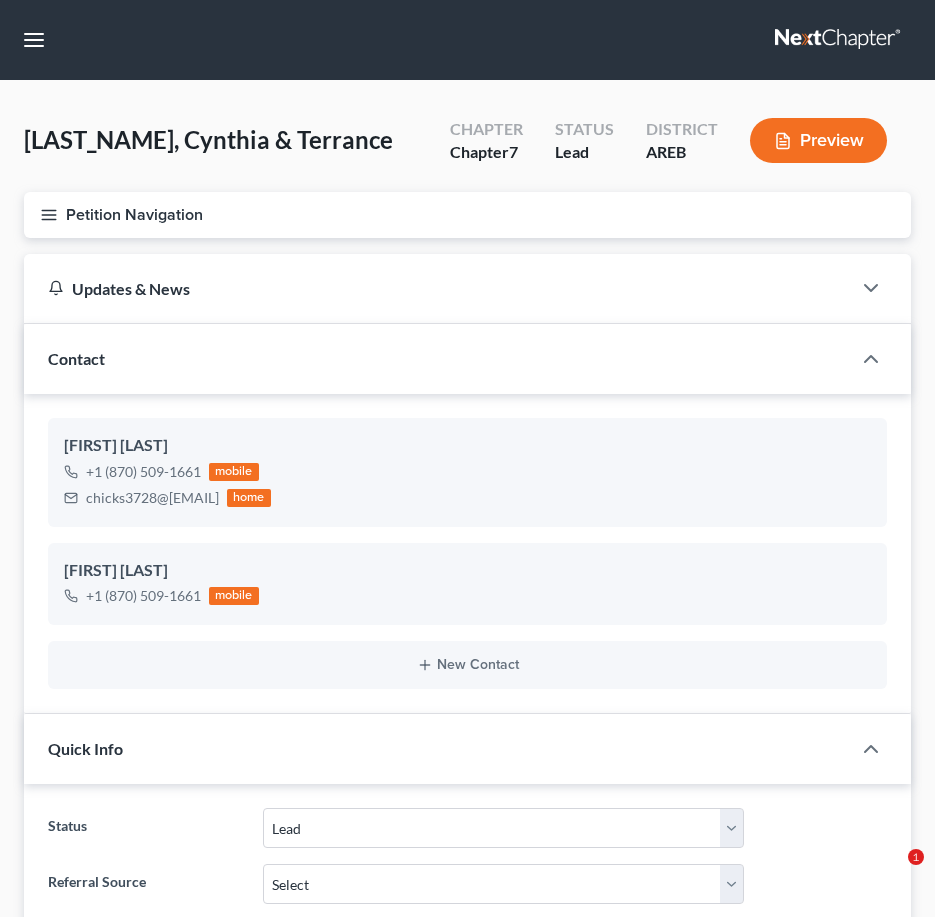 select on "10" 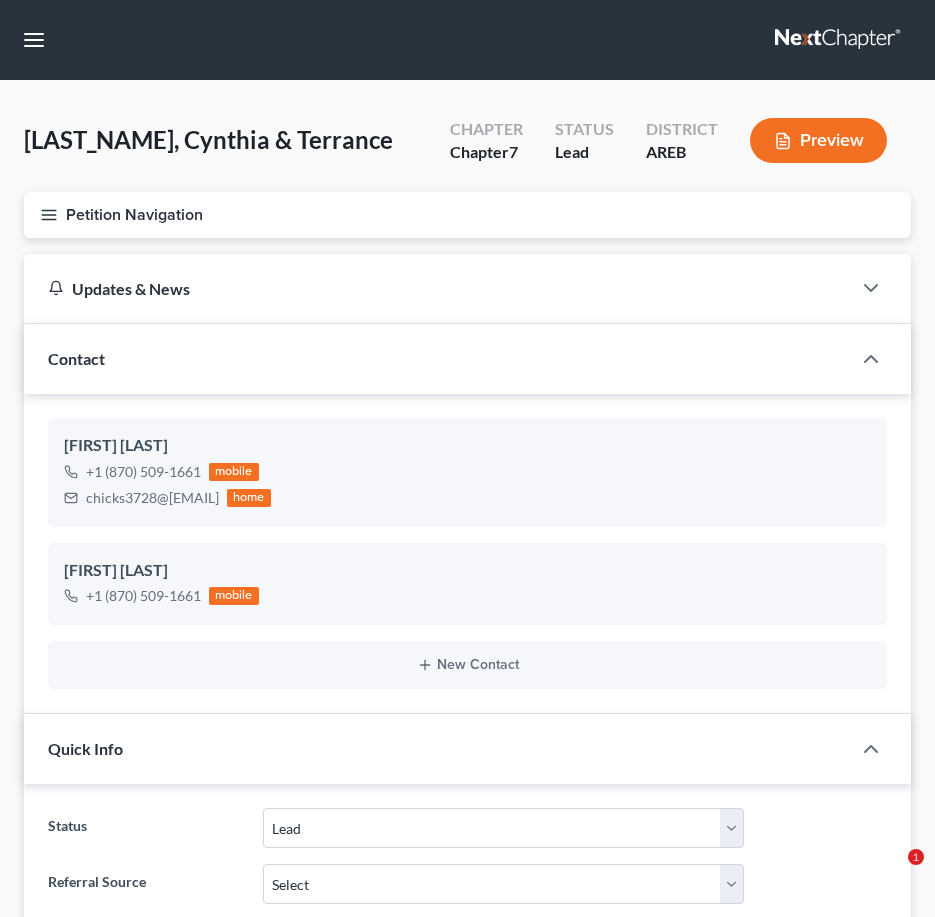 scroll, scrollTop: 1700, scrollLeft: 0, axis: vertical 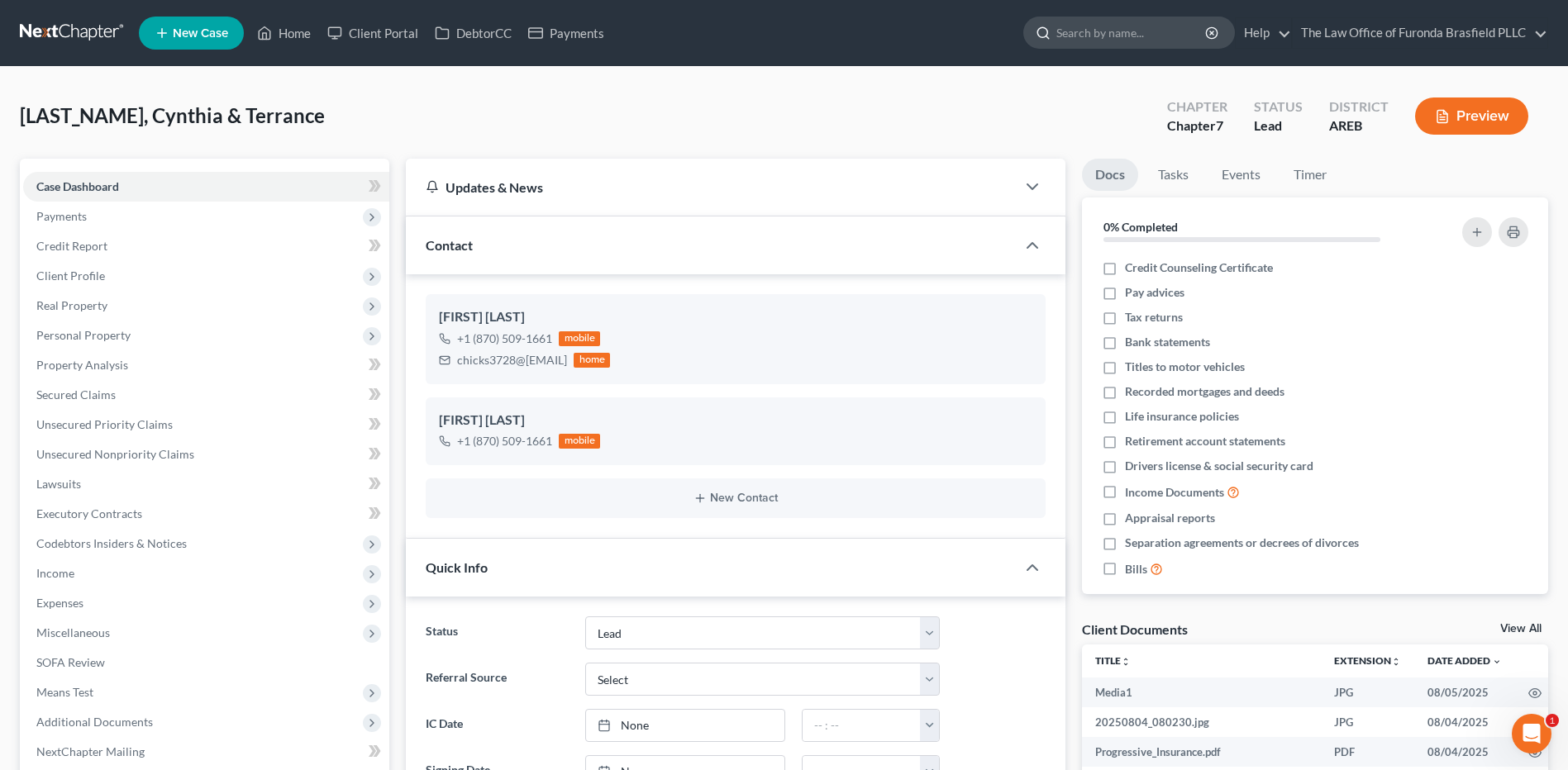 click at bounding box center [1132, 32] 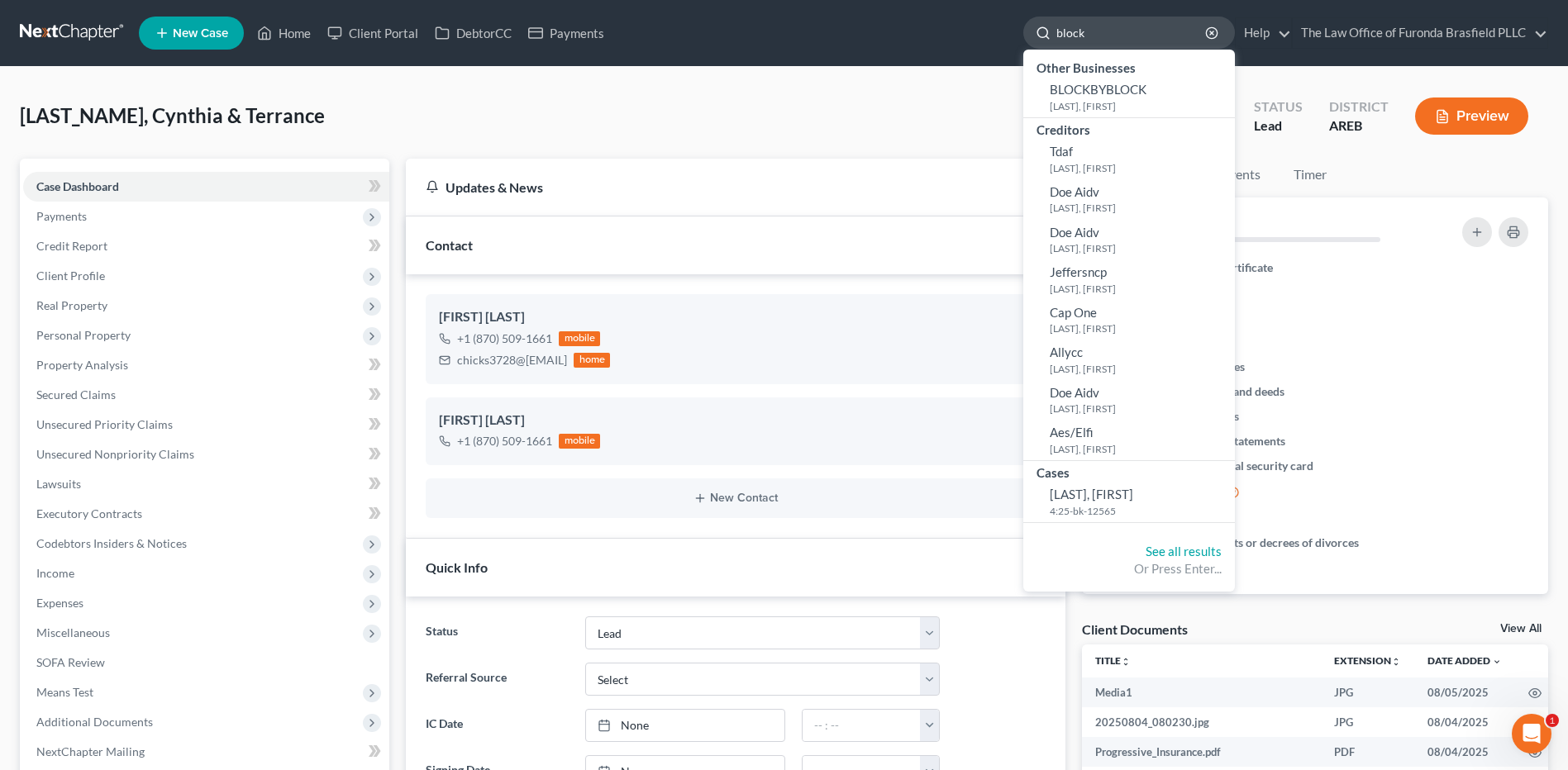 click on "block" at bounding box center (1132, 32) 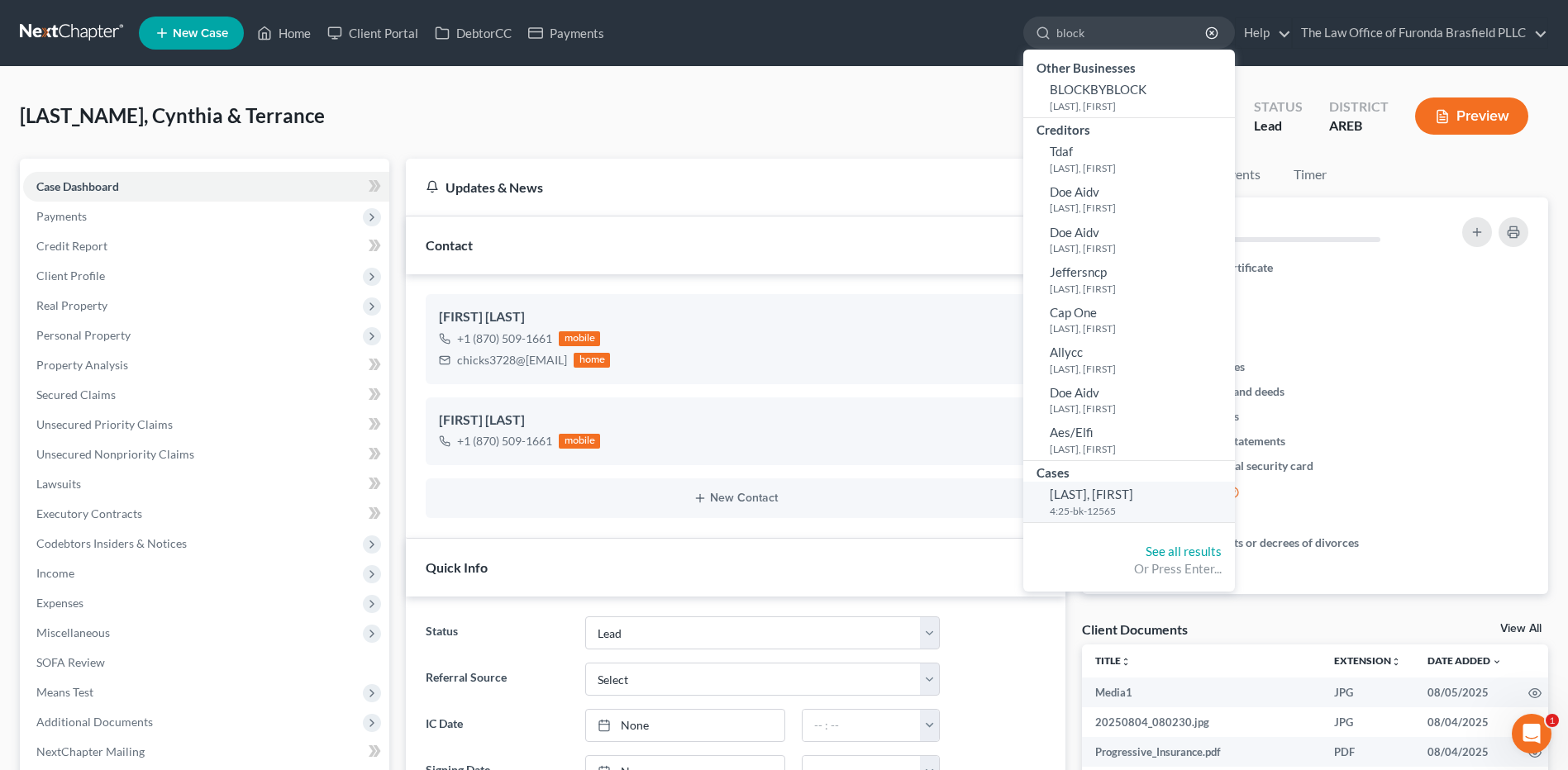 type on "block" 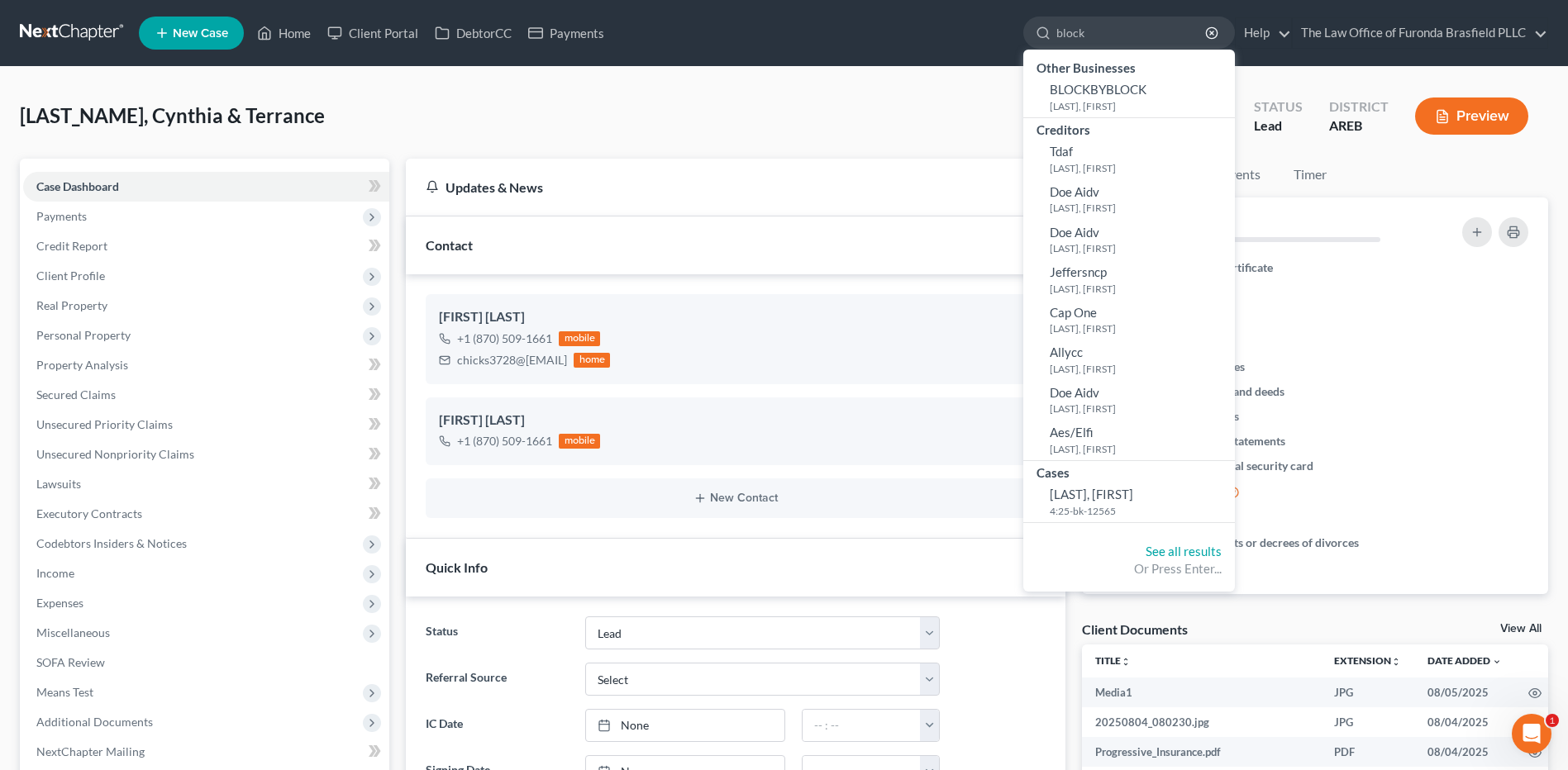 type 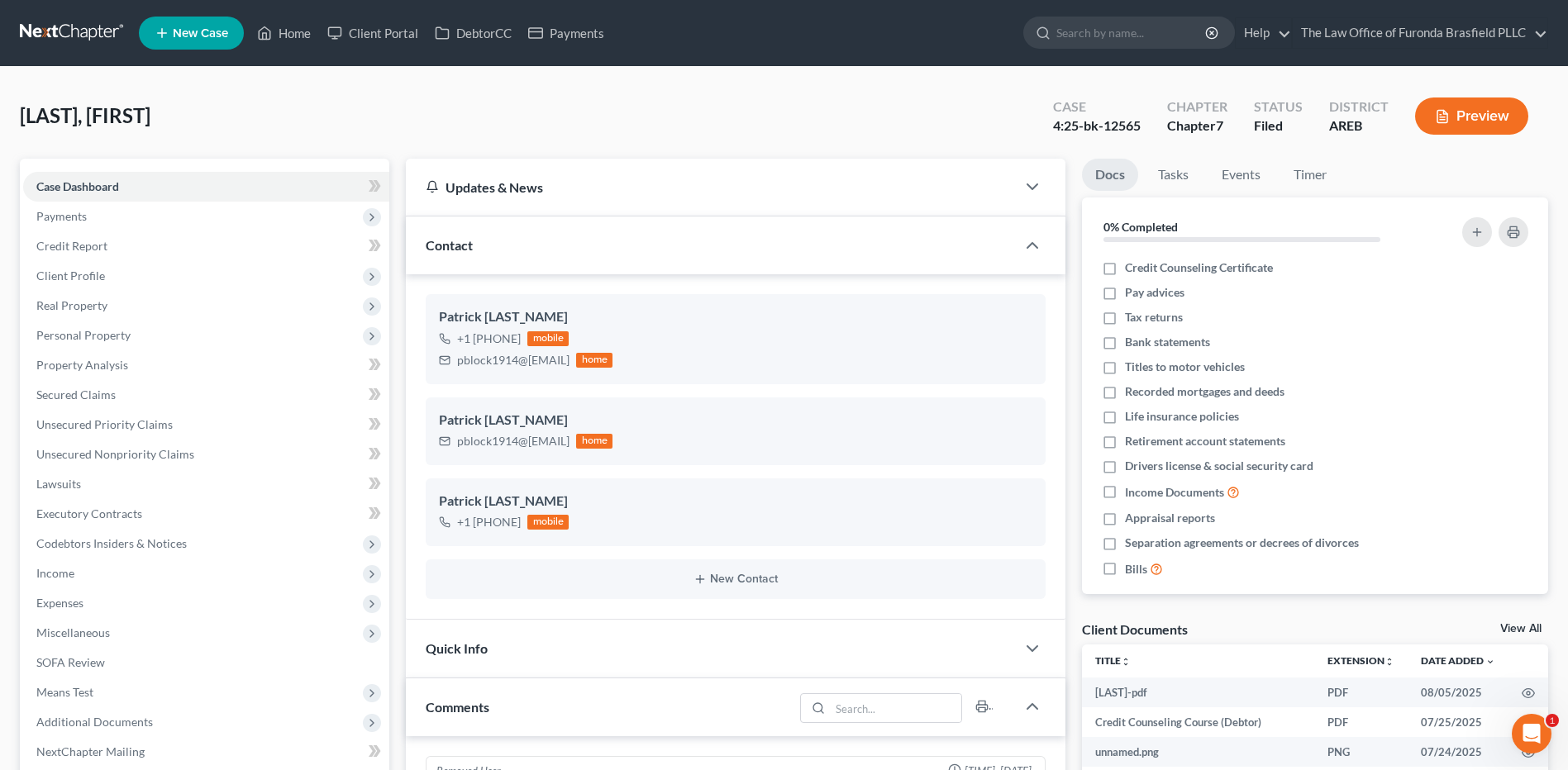 scroll, scrollTop: 1151, scrollLeft: 0, axis: vertical 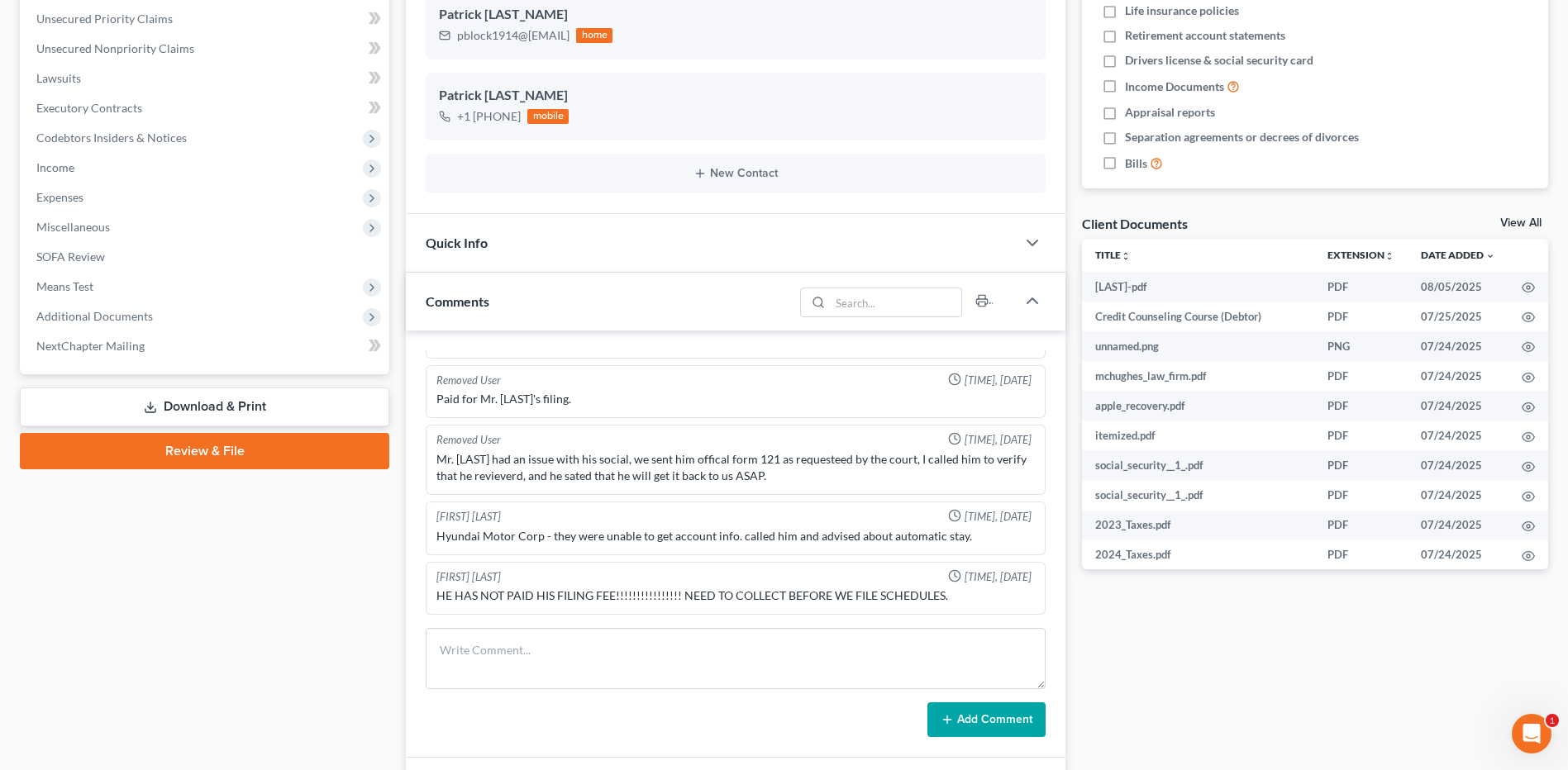 click on "Download & Print" at bounding box center [204, 406] 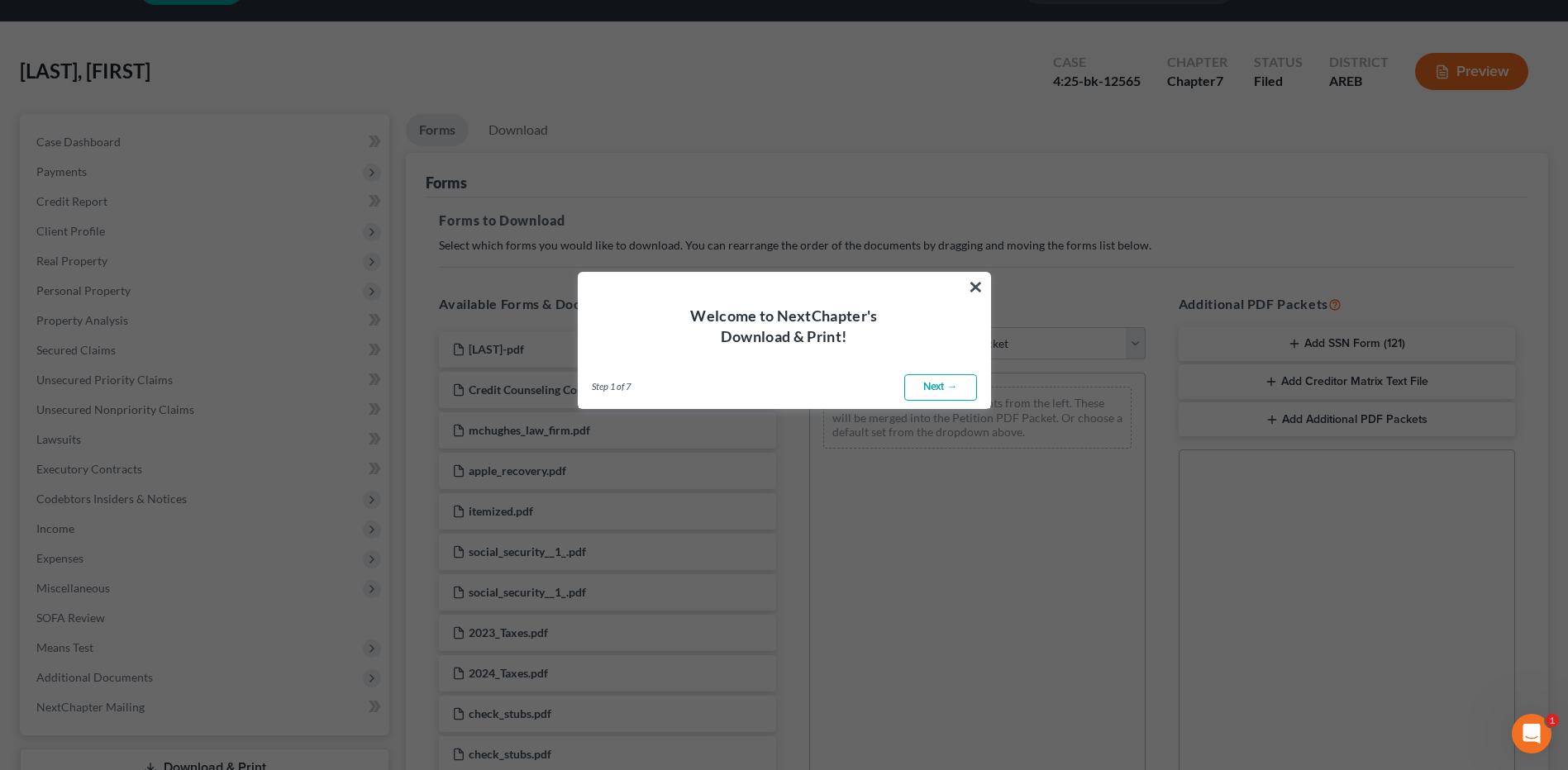 scroll, scrollTop: 0, scrollLeft: 0, axis: both 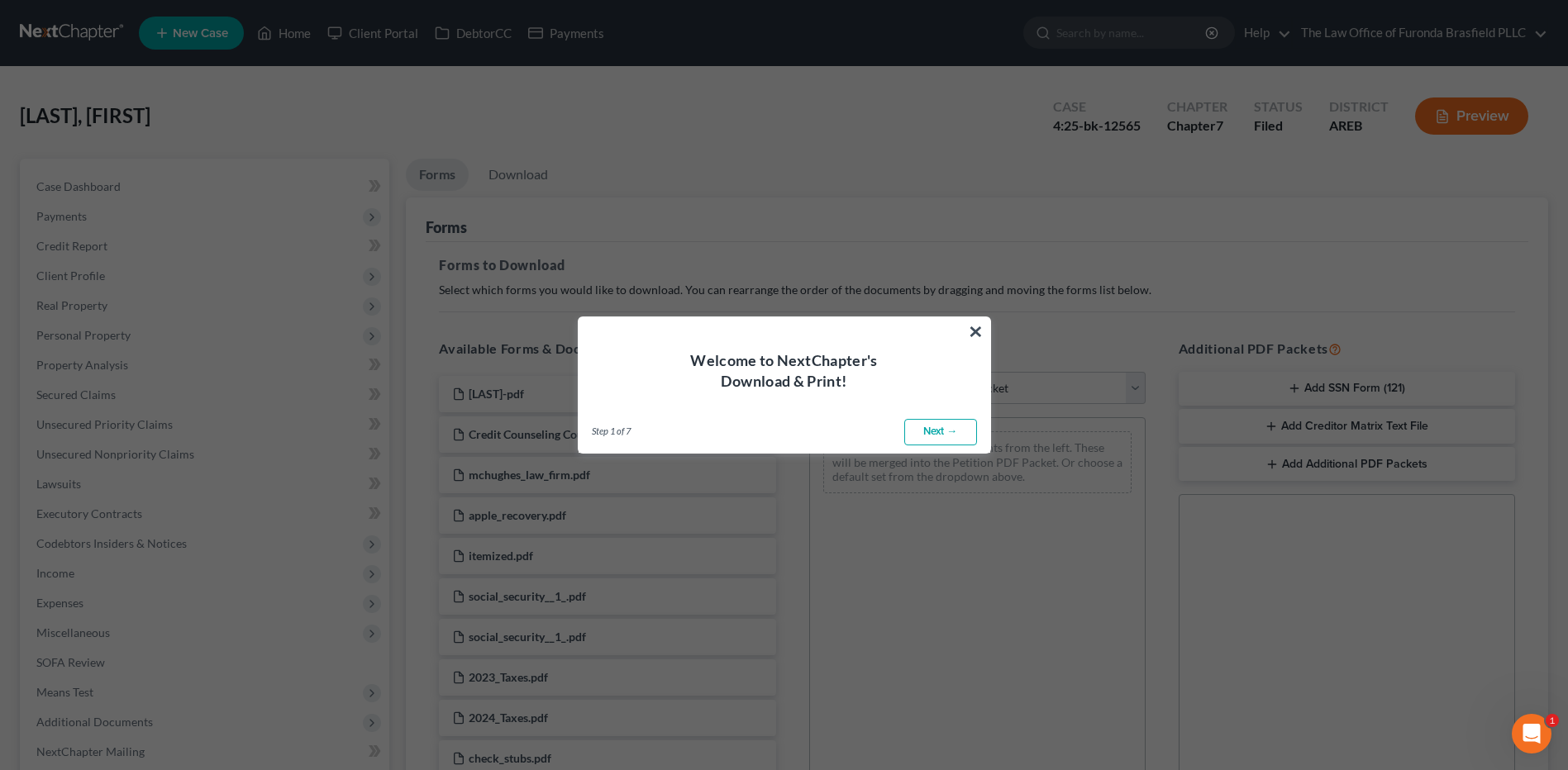 click on "Next →" at bounding box center [941, 432] 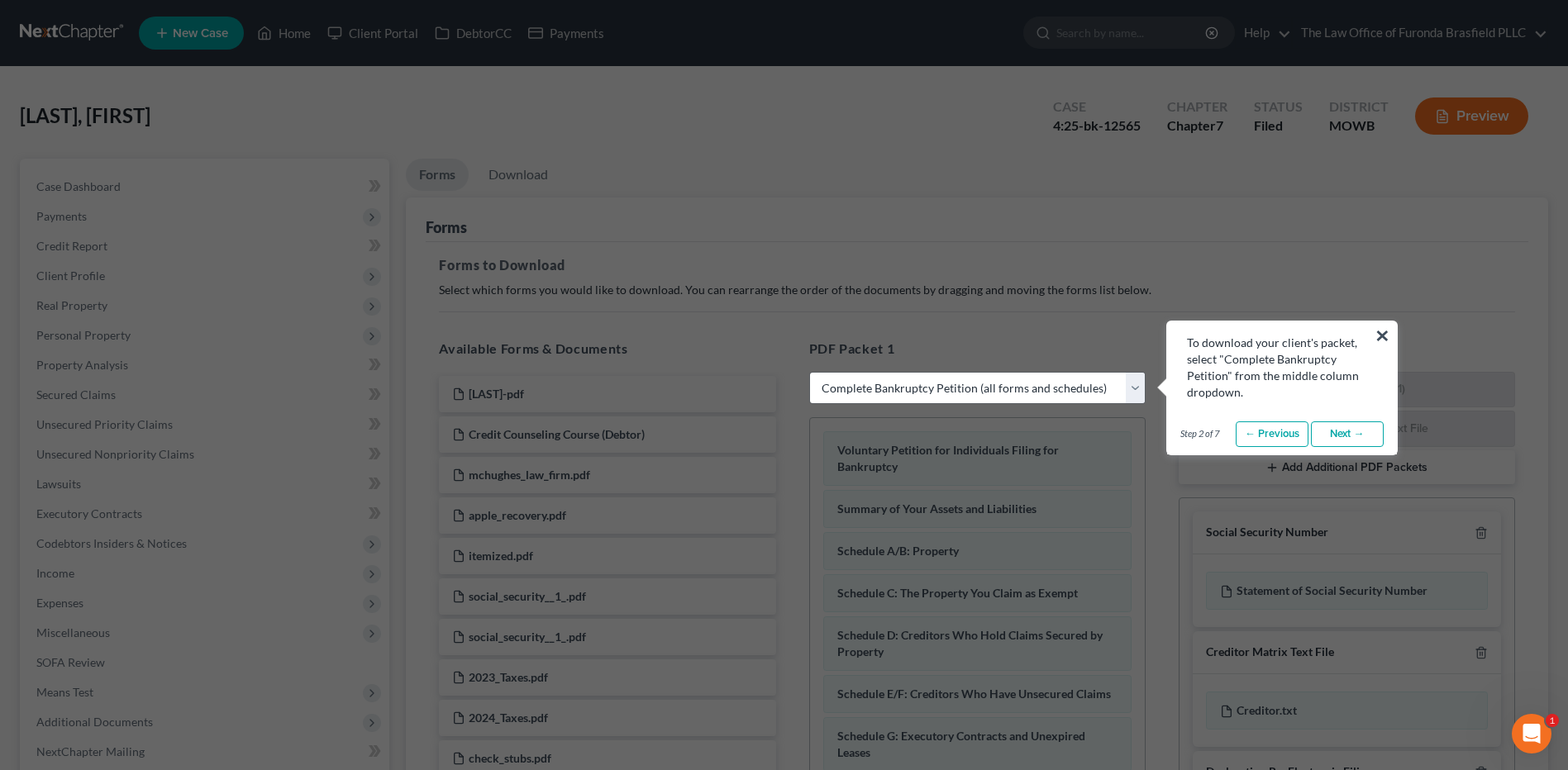 click at bounding box center [784, 3850] 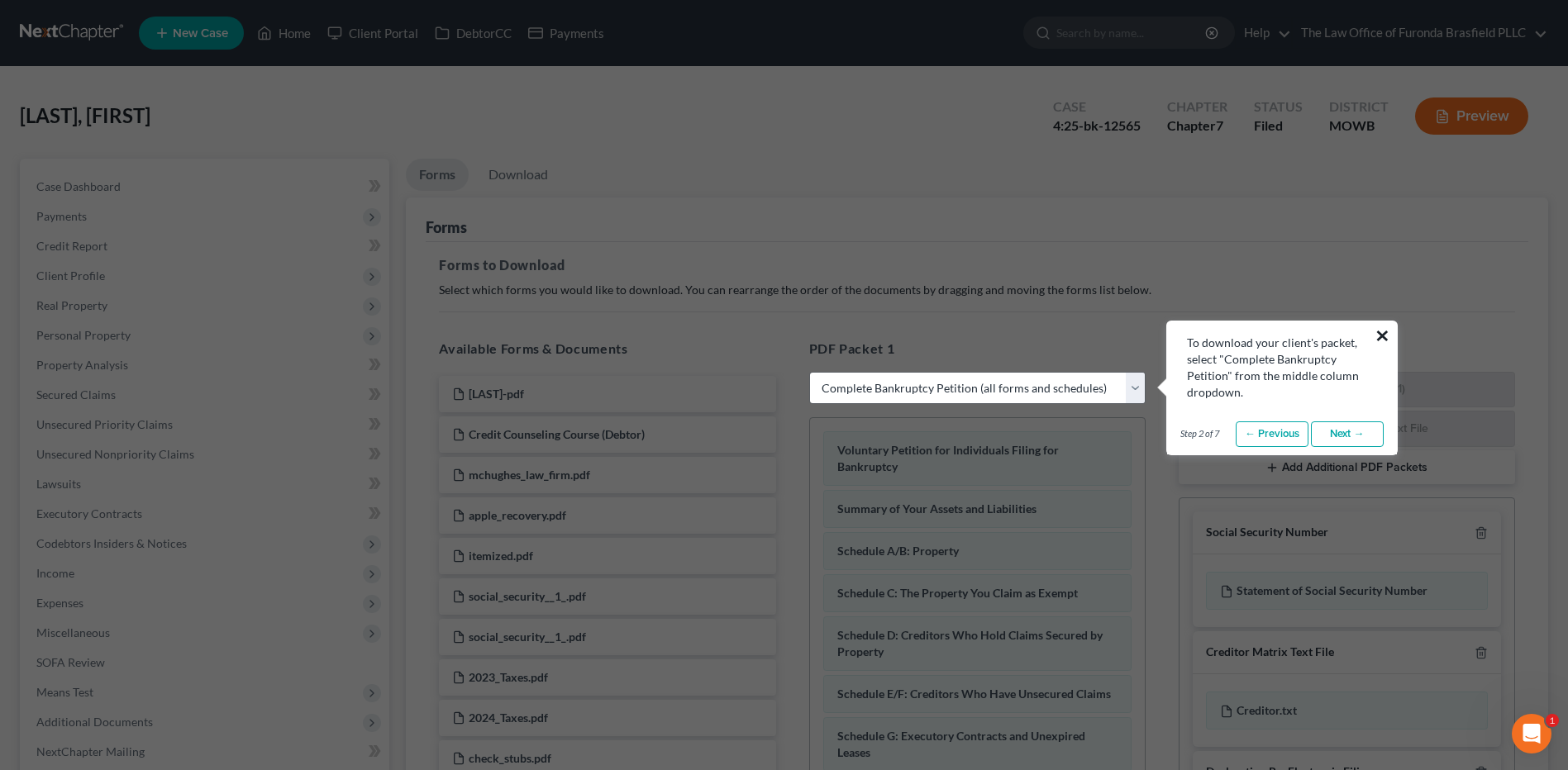 click on "×" at bounding box center [1382, 335] 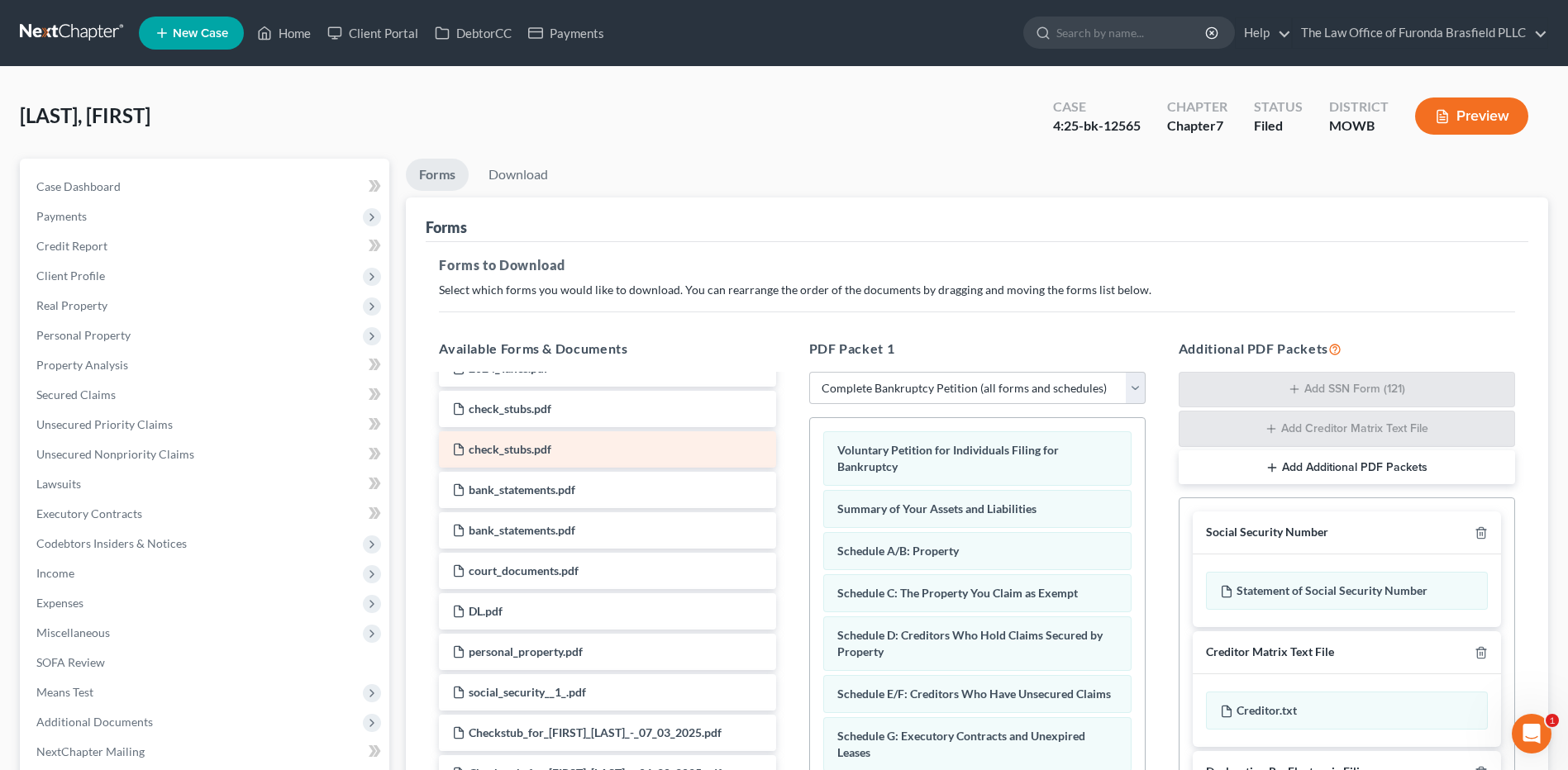 scroll, scrollTop: 359, scrollLeft: 0, axis: vertical 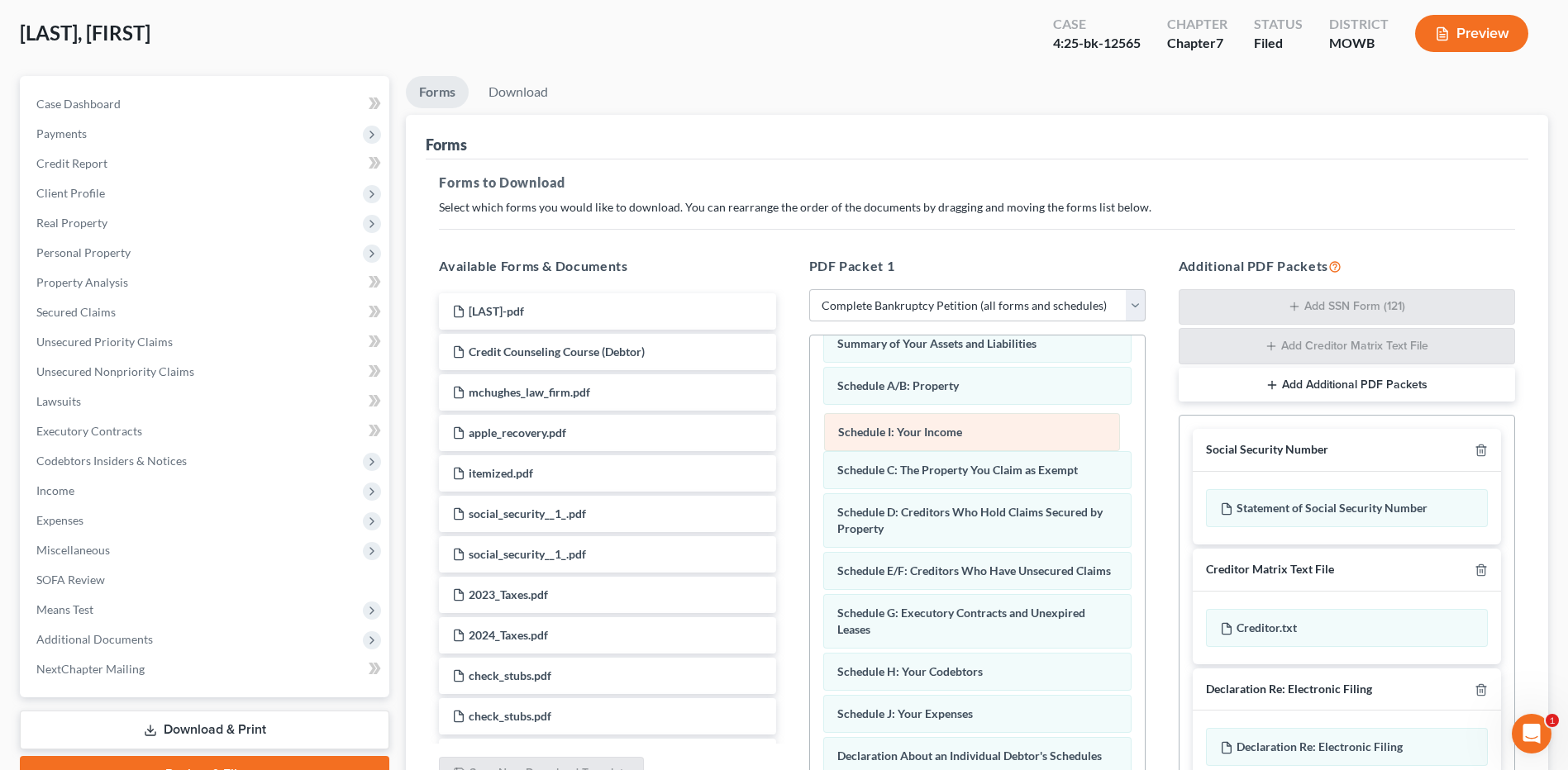 drag, startPoint x: 957, startPoint y: 682, endPoint x: 958, endPoint y: 425, distance: 257.00195 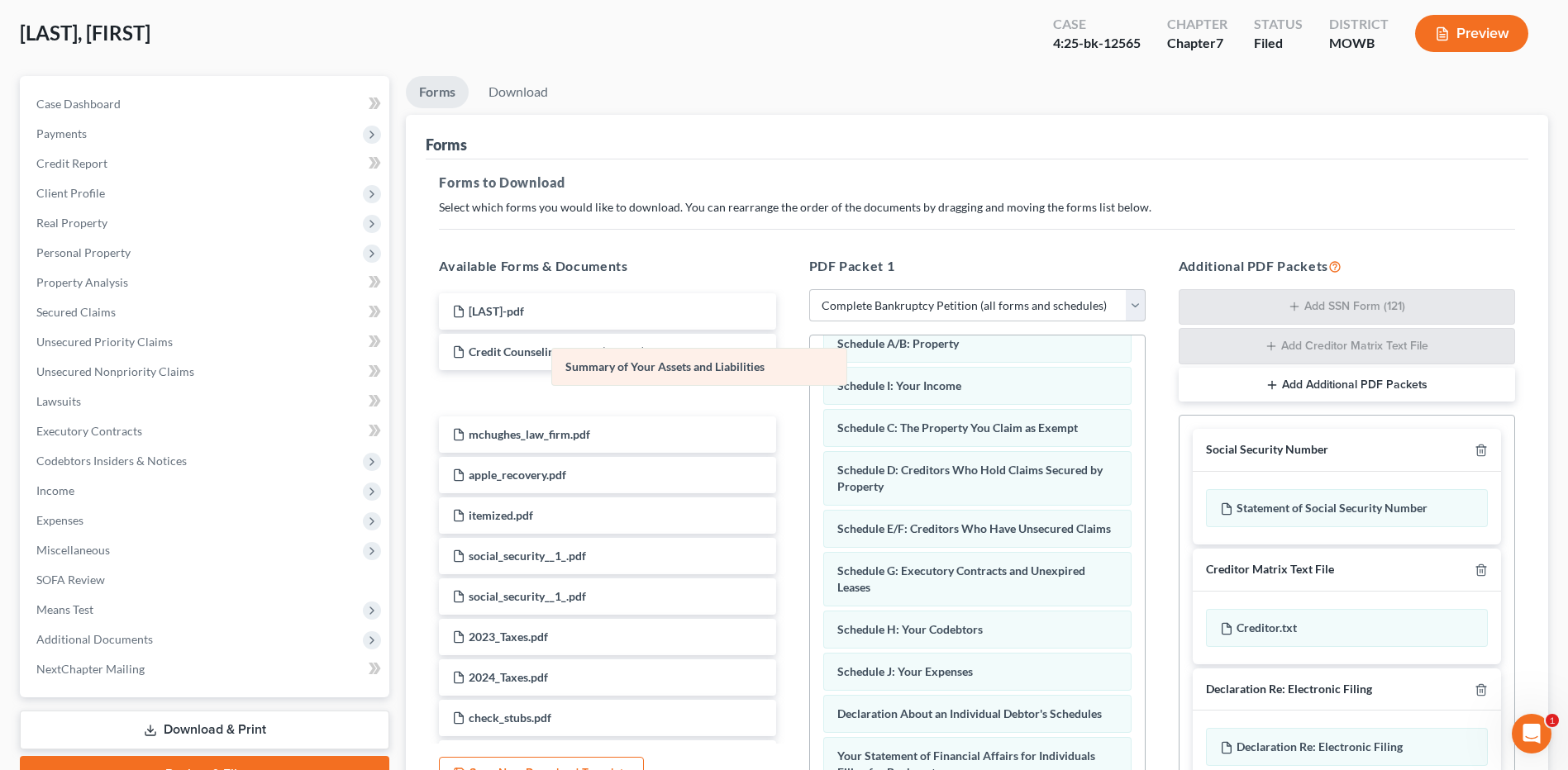 scroll, scrollTop: 40, scrollLeft: 0, axis: vertical 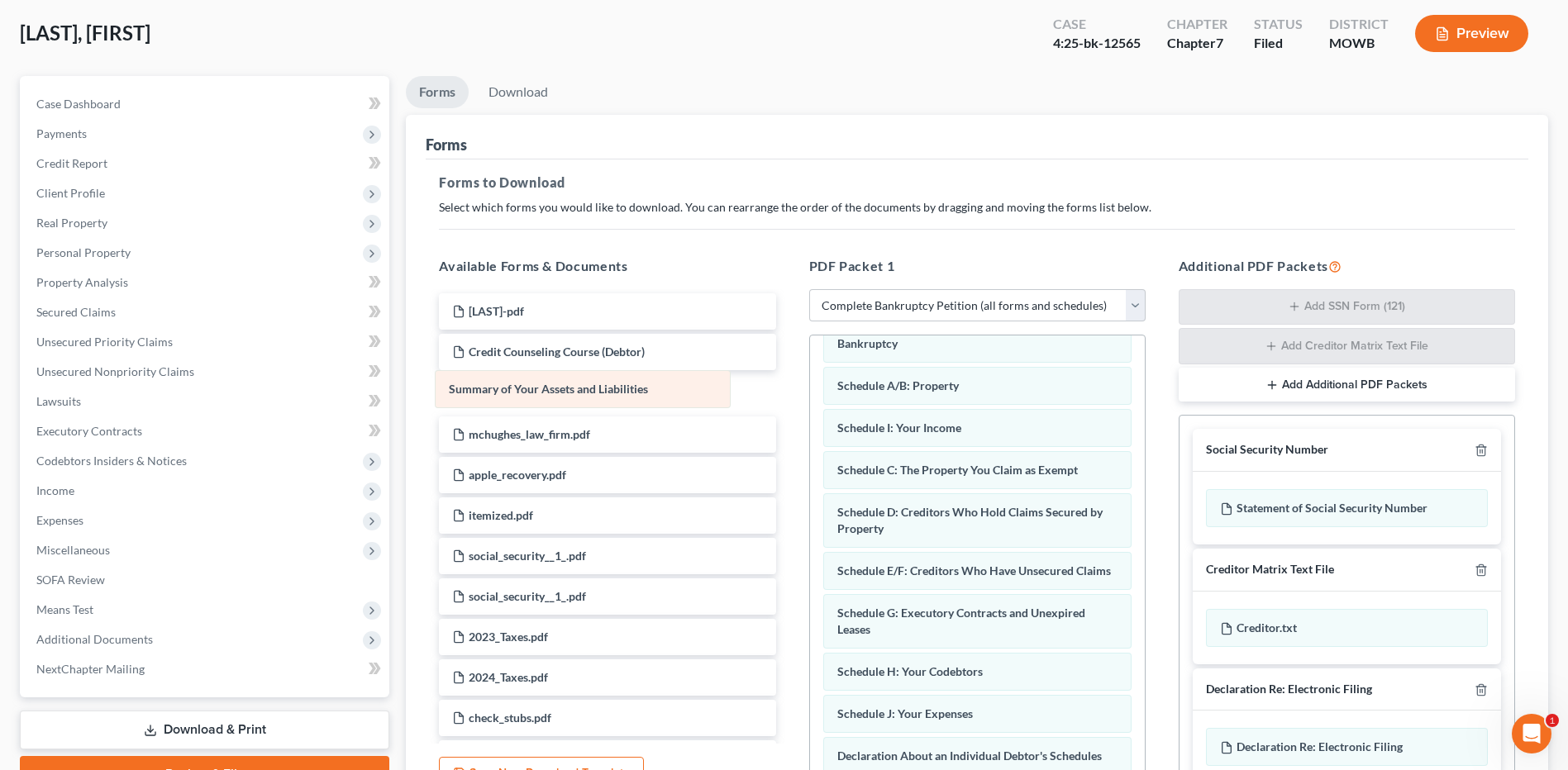 drag, startPoint x: 1011, startPoint y: 348, endPoint x: 622, endPoint y: 393, distance: 391.59418 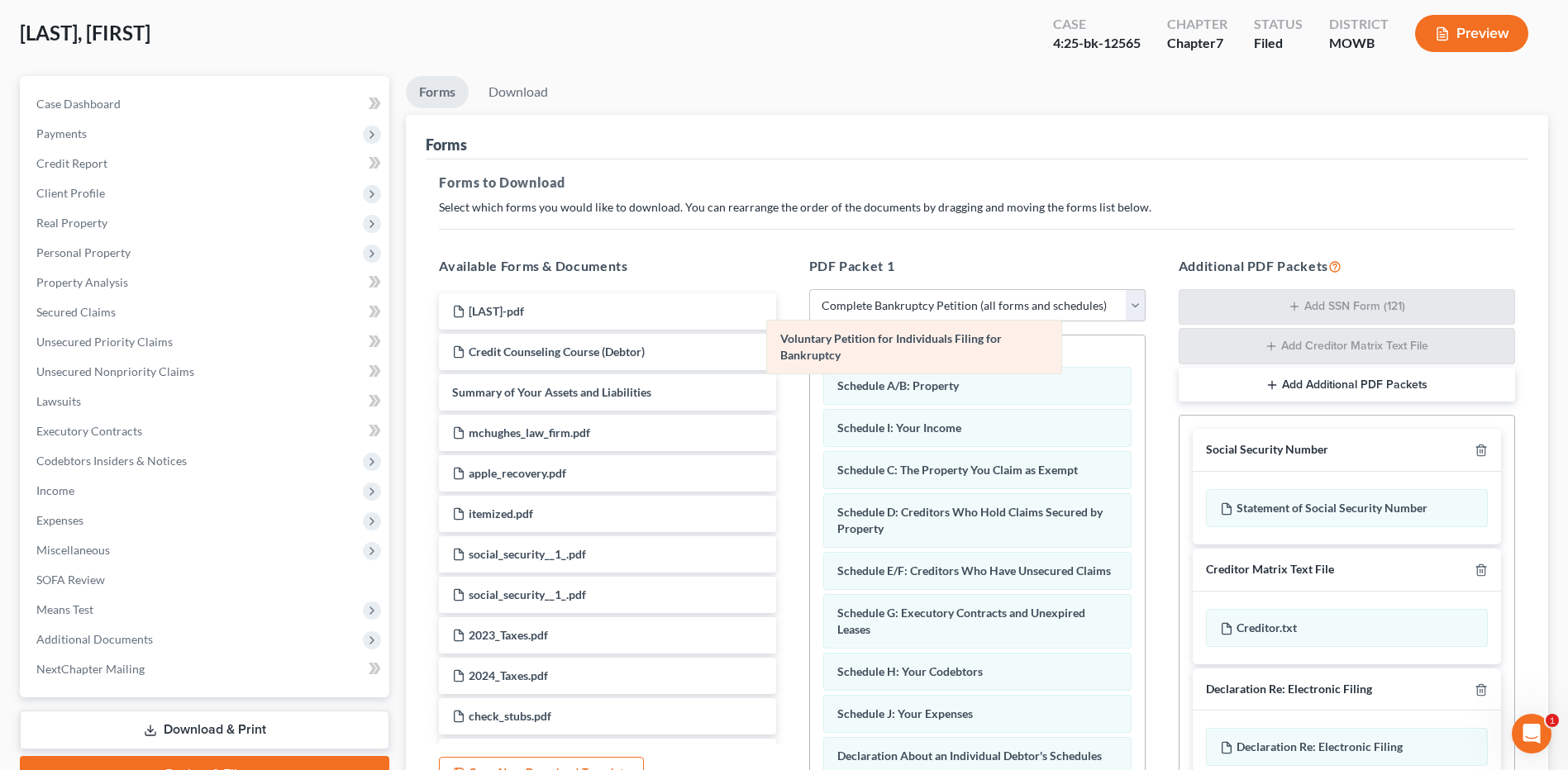 scroll, scrollTop: 0, scrollLeft: 0, axis: both 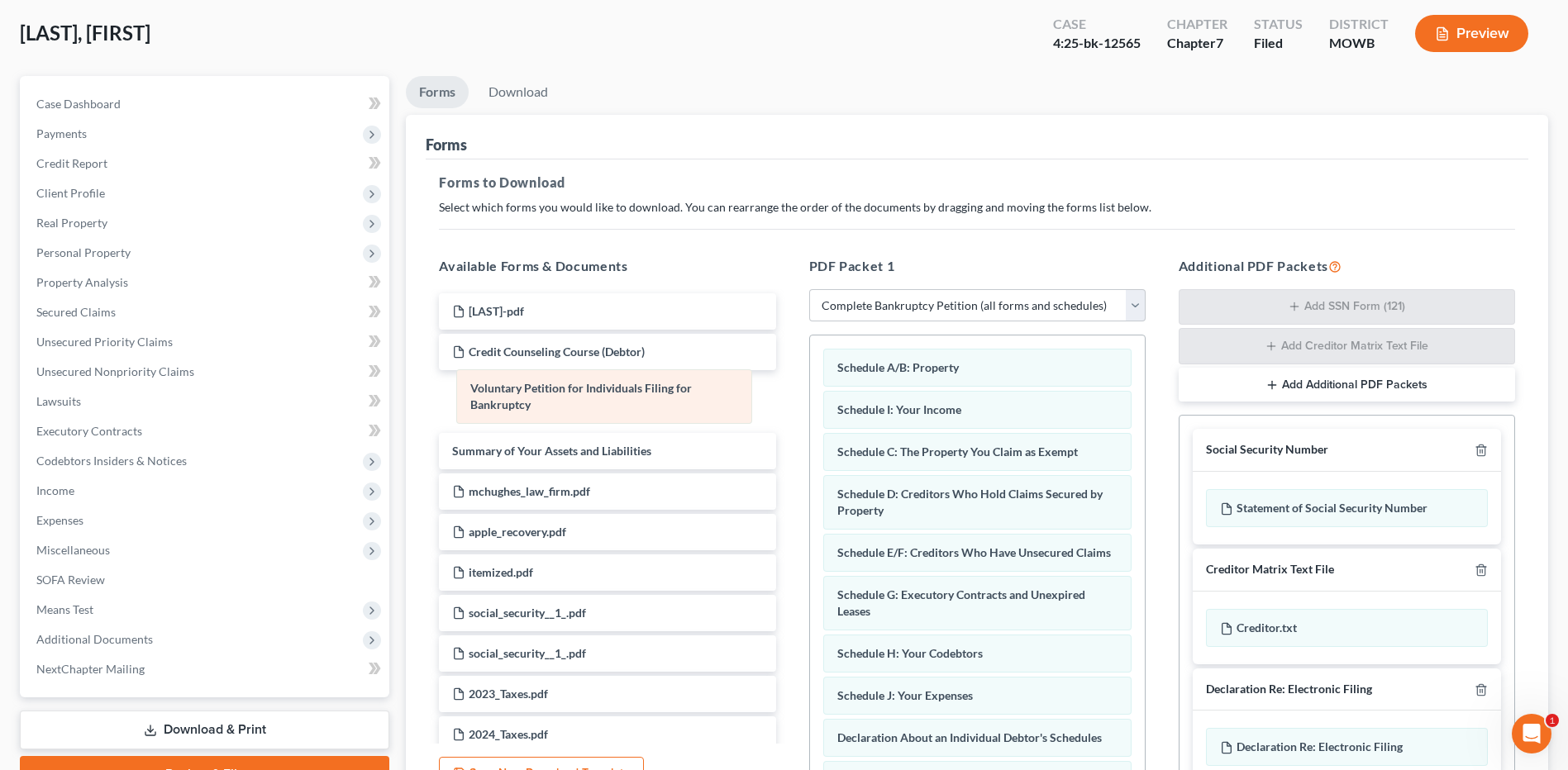 drag, startPoint x: 884, startPoint y: 353, endPoint x: 517, endPoint y: 414, distance: 372.03494 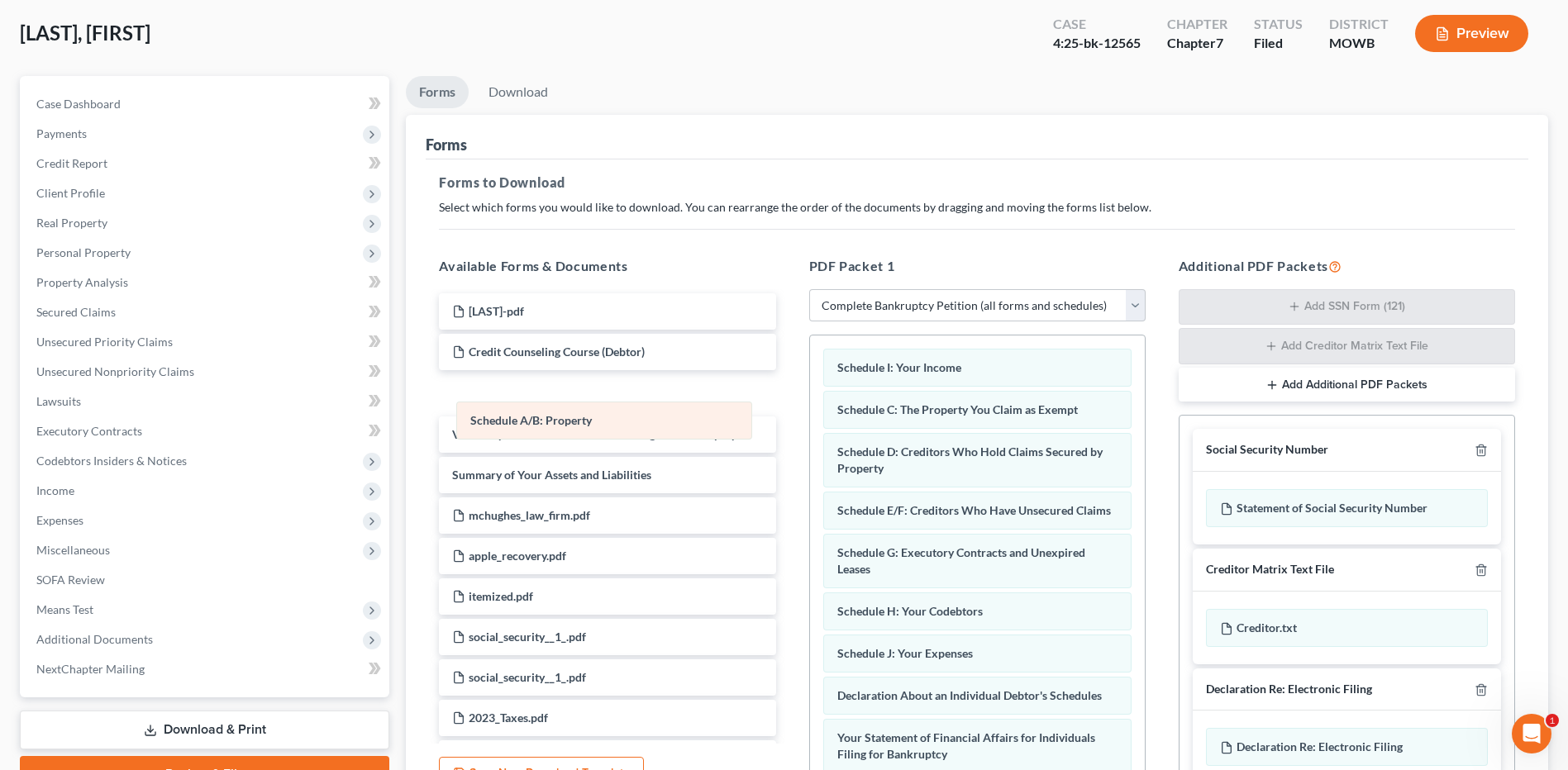 drag, startPoint x: 932, startPoint y: 370, endPoint x: 543, endPoint y: 392, distance: 389.6216 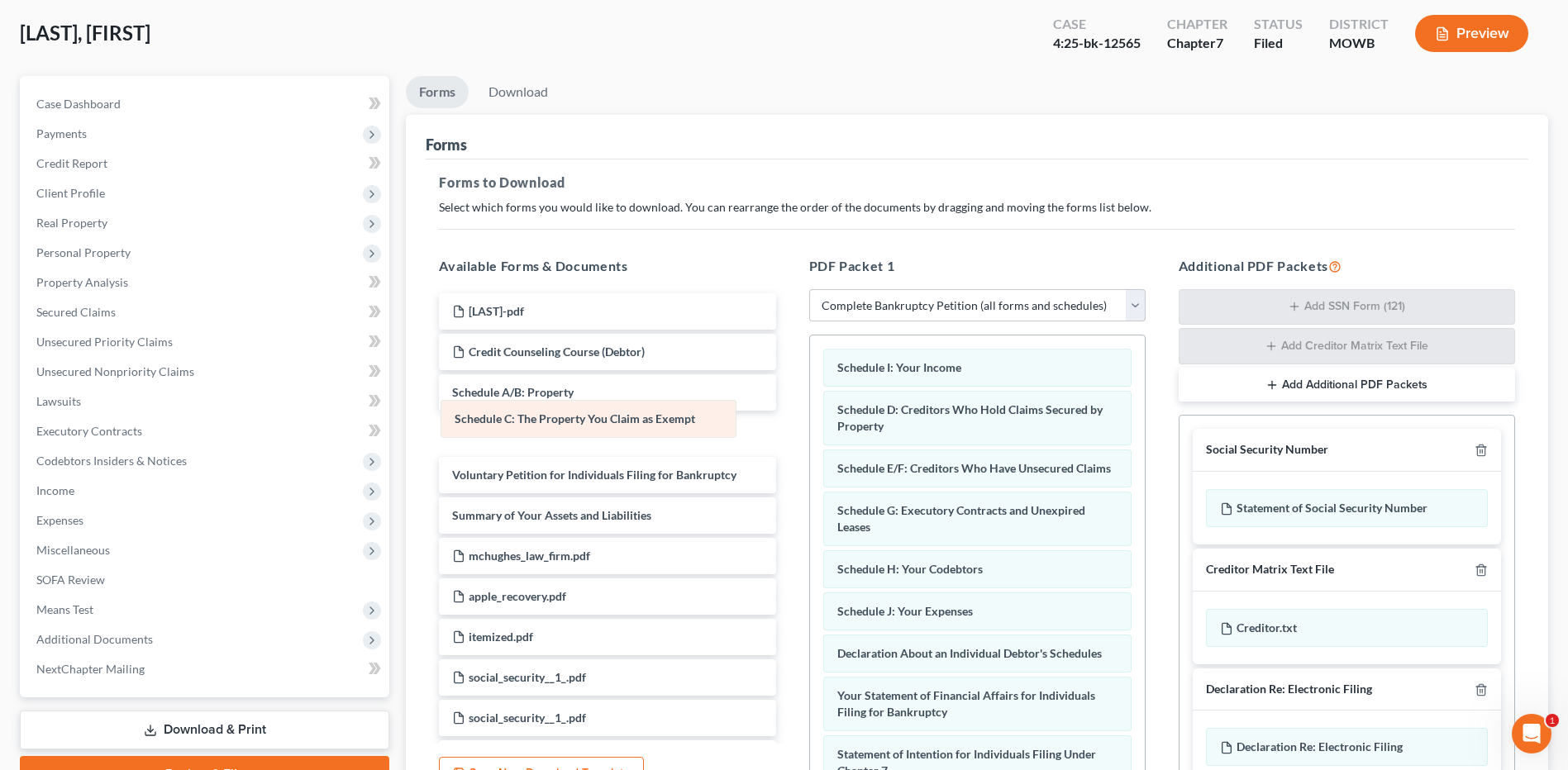 drag, startPoint x: 946, startPoint y: 416, endPoint x: 566, endPoint y: 425, distance: 380.1066 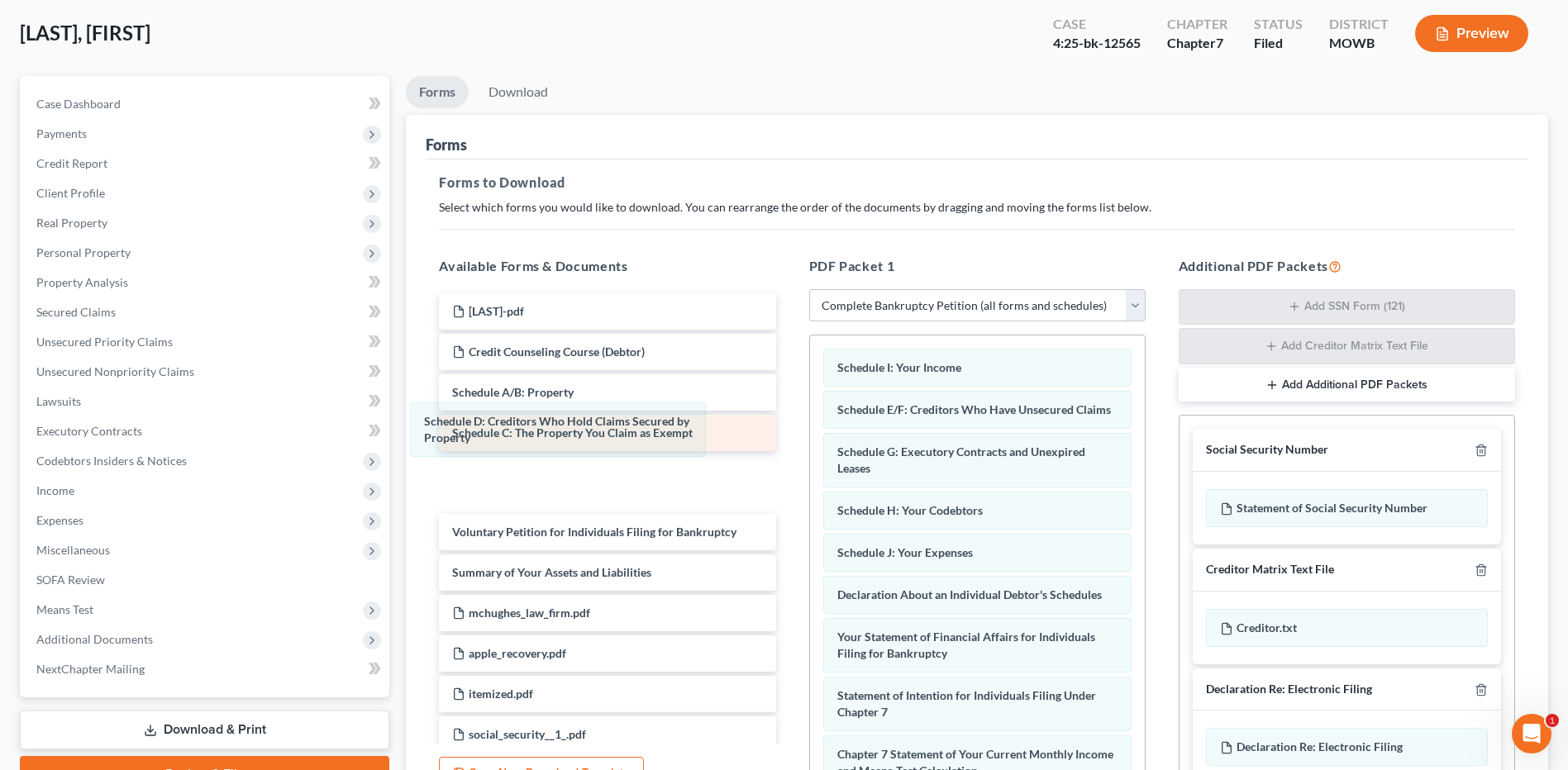 drag, startPoint x: 978, startPoint y: 421, endPoint x: 650, endPoint y: 449, distance: 329.19295 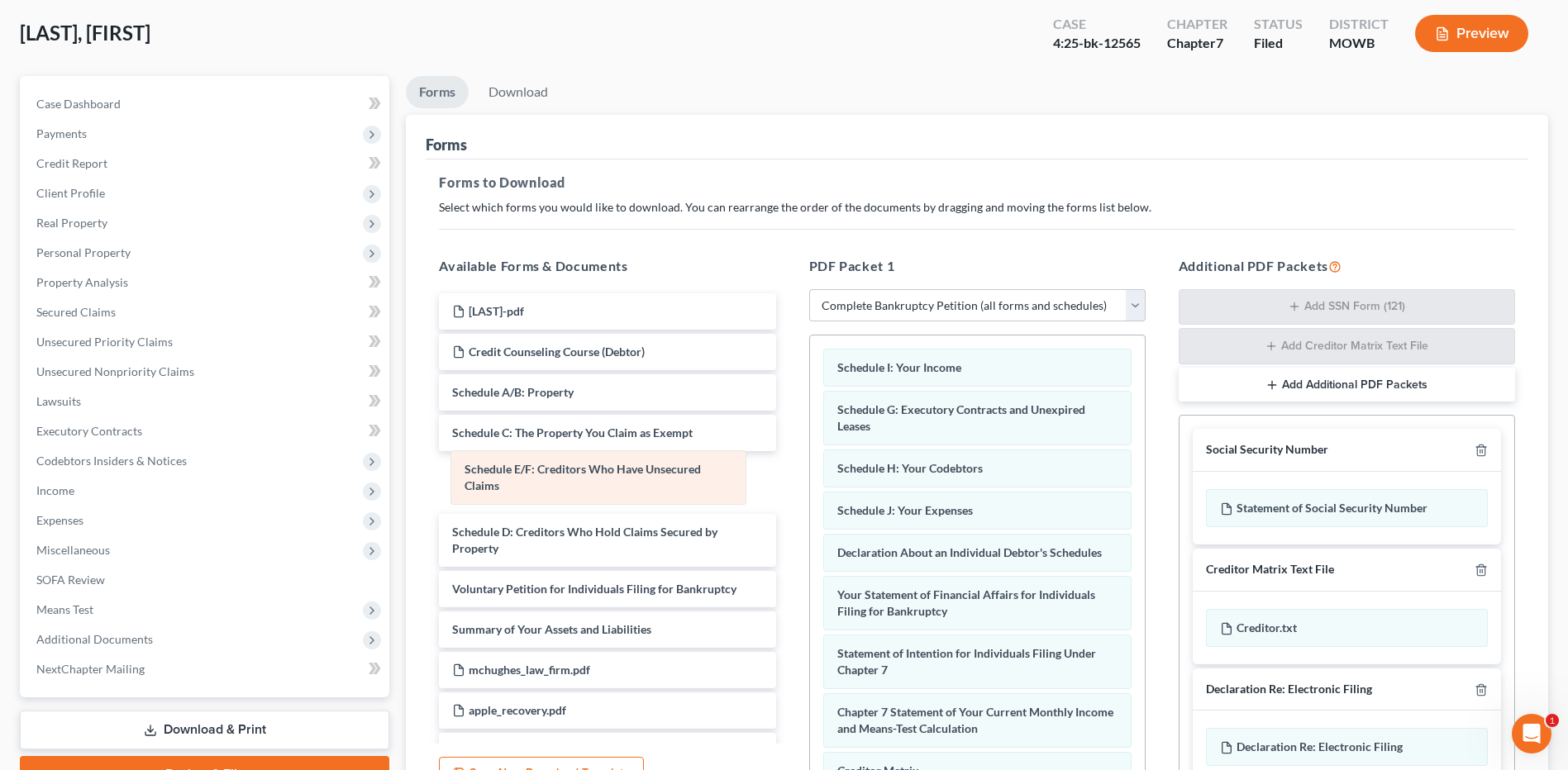 drag, startPoint x: 900, startPoint y: 426, endPoint x: 528, endPoint y: 476, distance: 375.3452 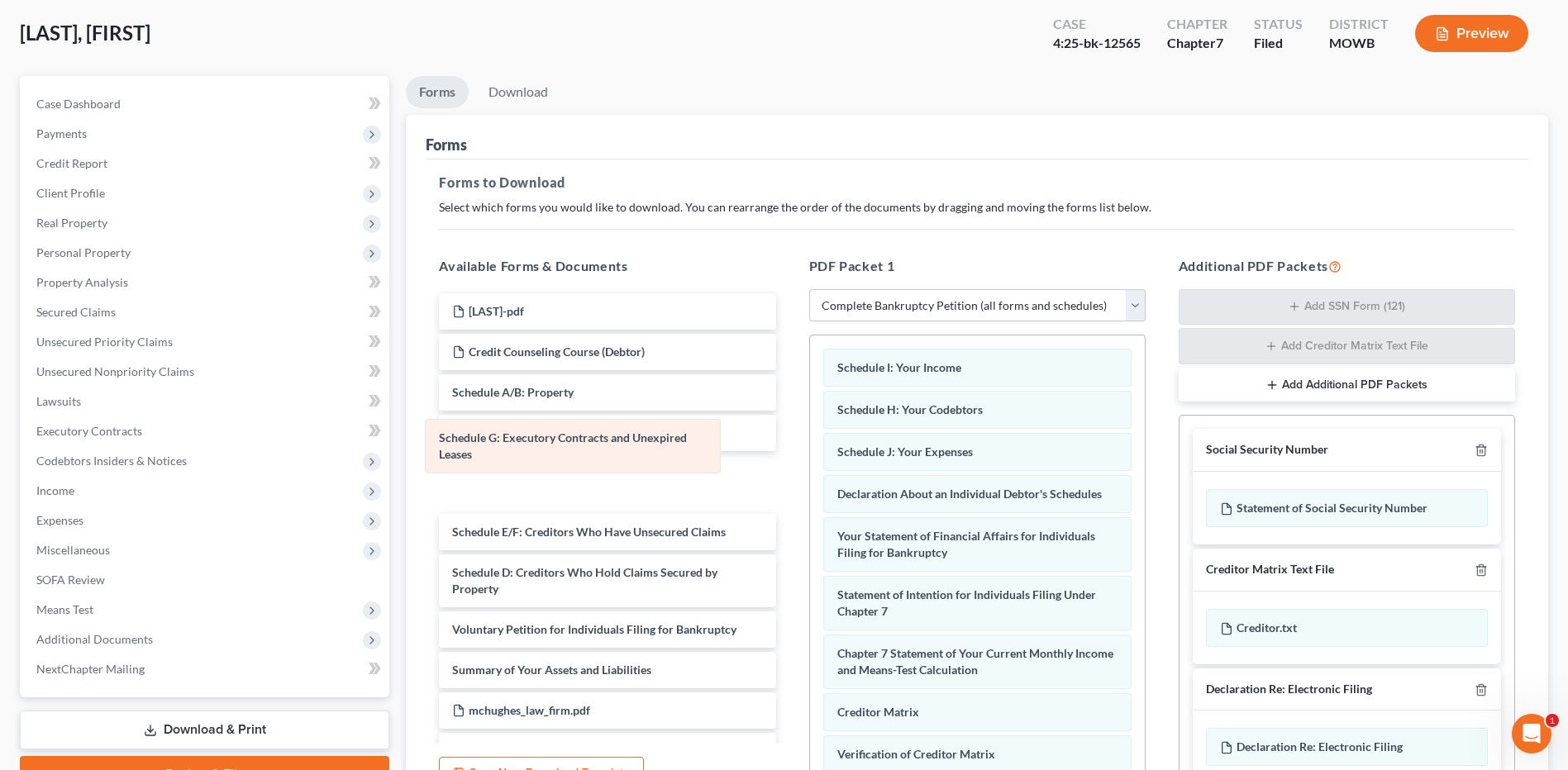drag, startPoint x: 882, startPoint y: 427, endPoint x: 482, endPoint y: 455, distance: 400.9788 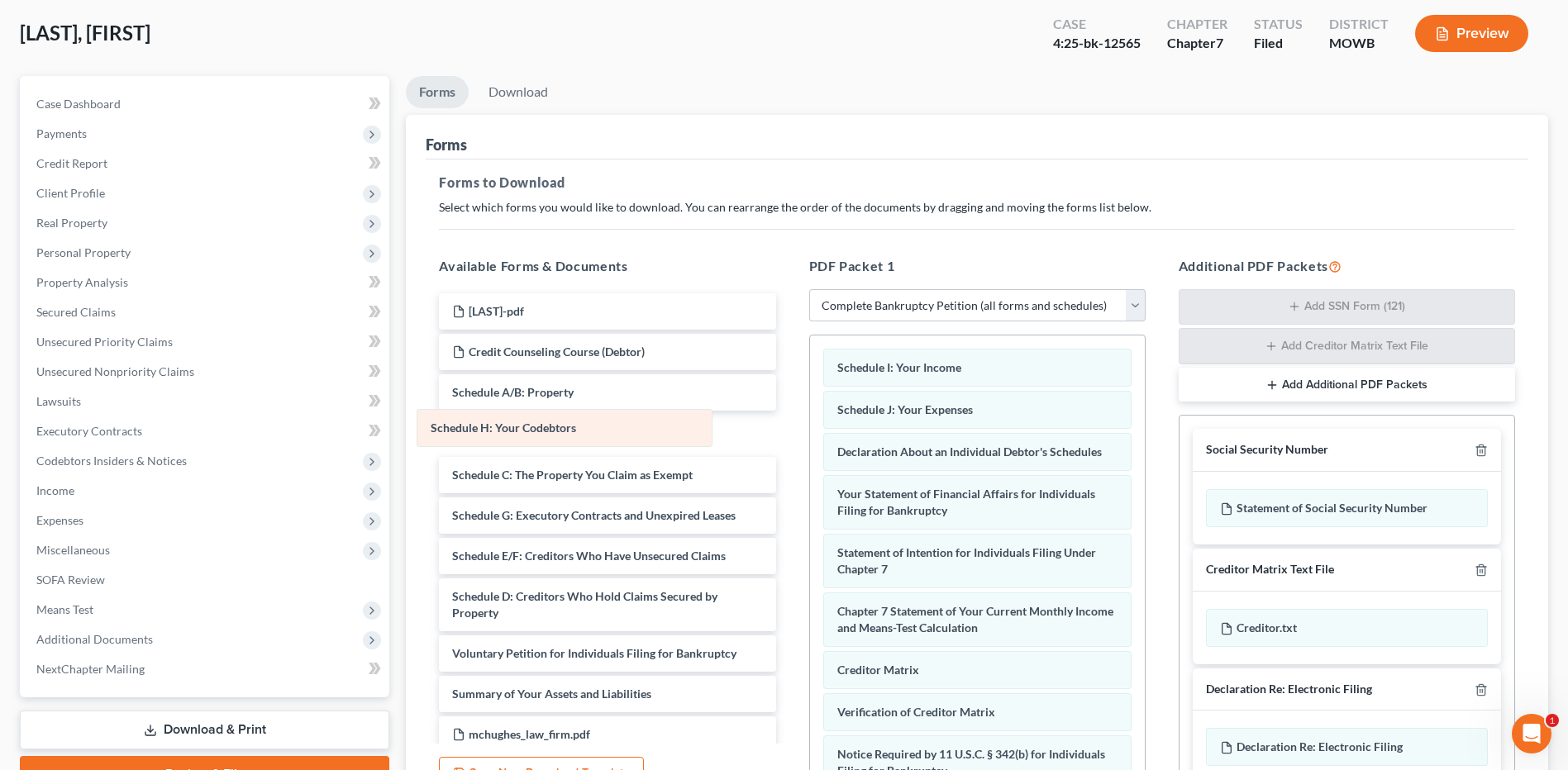 drag, startPoint x: 870, startPoint y: 411, endPoint x: 482, endPoint y: 428, distance: 388.37224 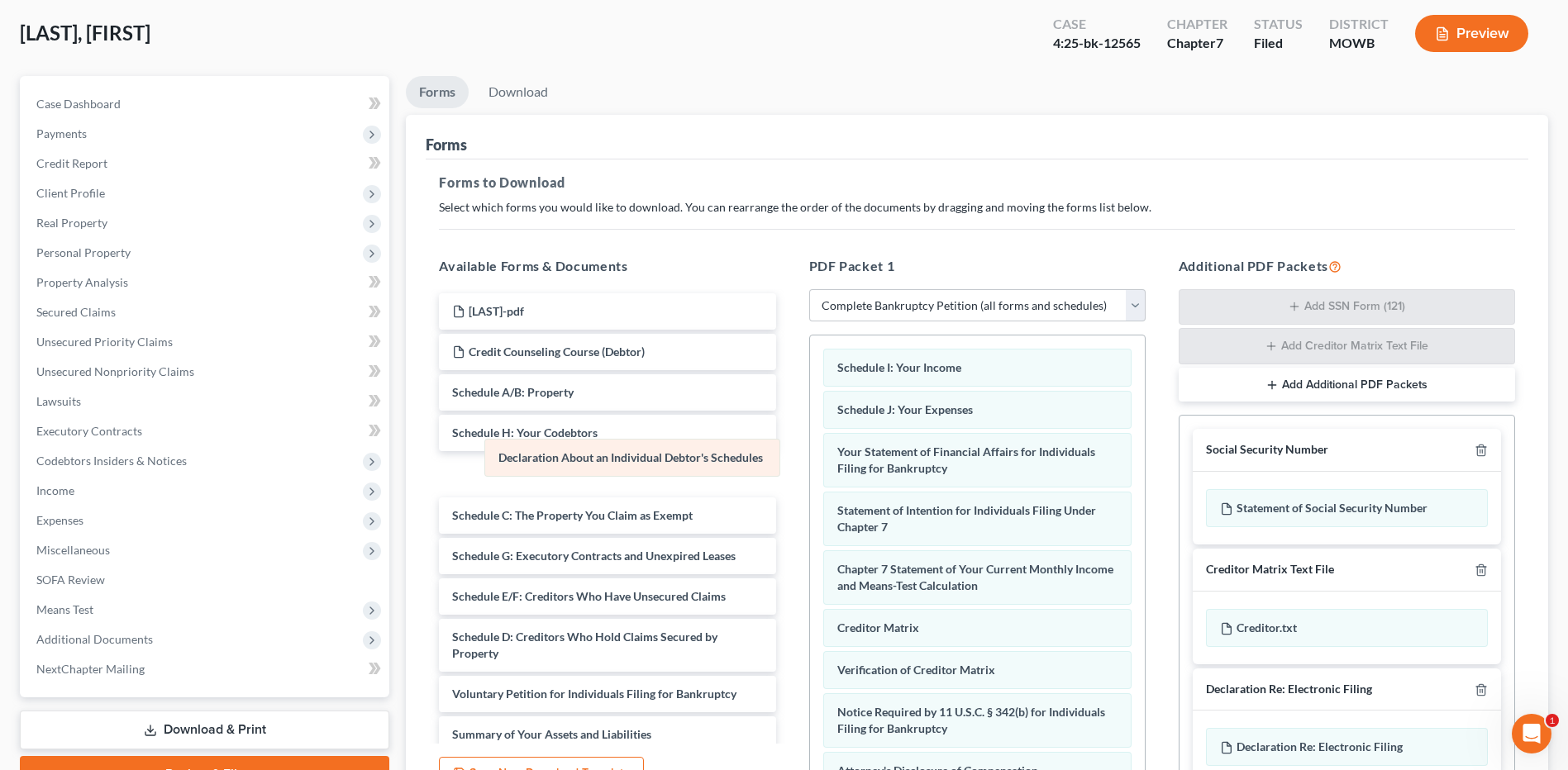 drag, startPoint x: 913, startPoint y: 461, endPoint x: 522, endPoint y: 469, distance: 391.08183 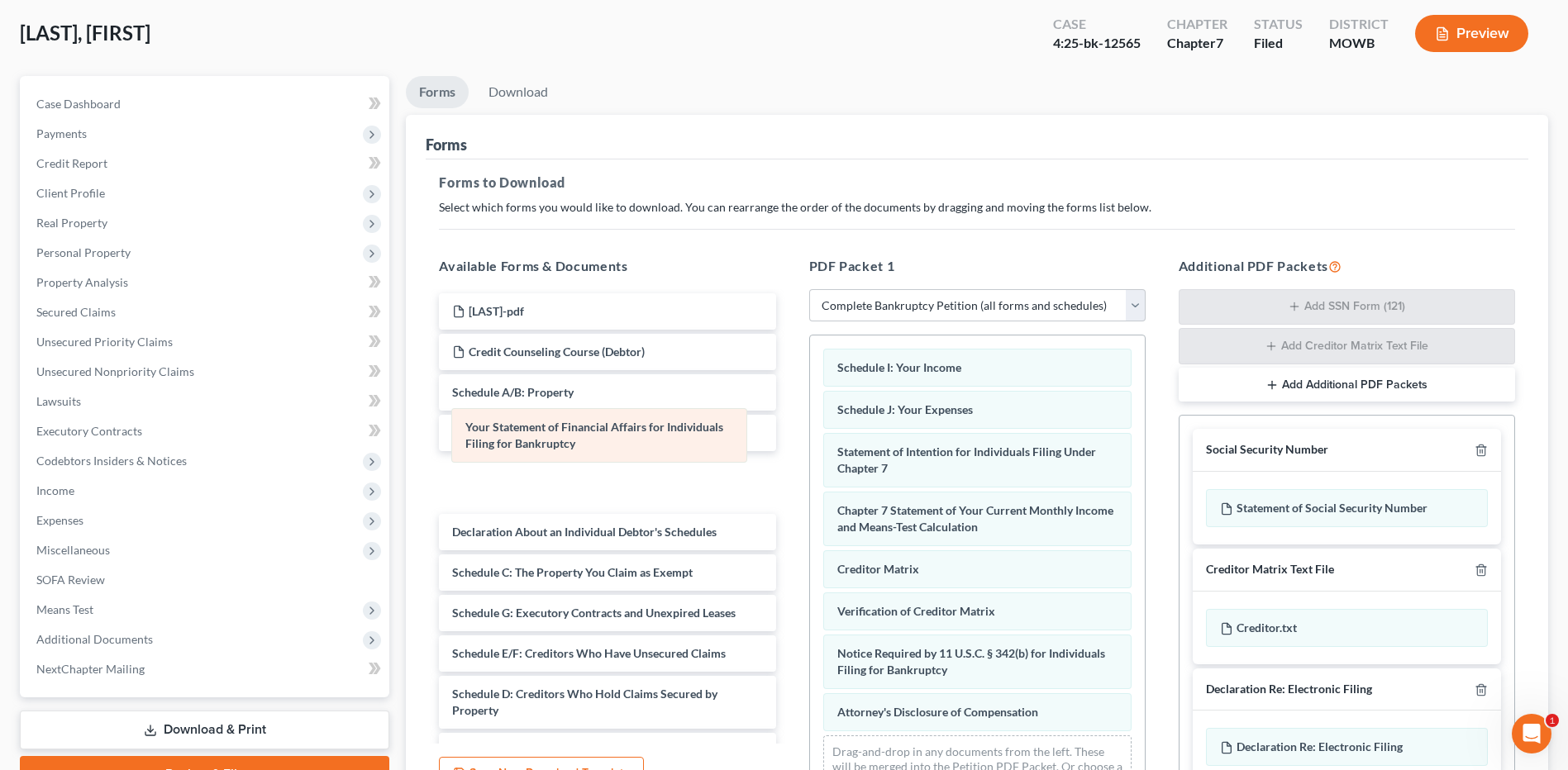 drag, startPoint x: 852, startPoint y: 471, endPoint x: 446, endPoint y: 452, distance: 406.44434 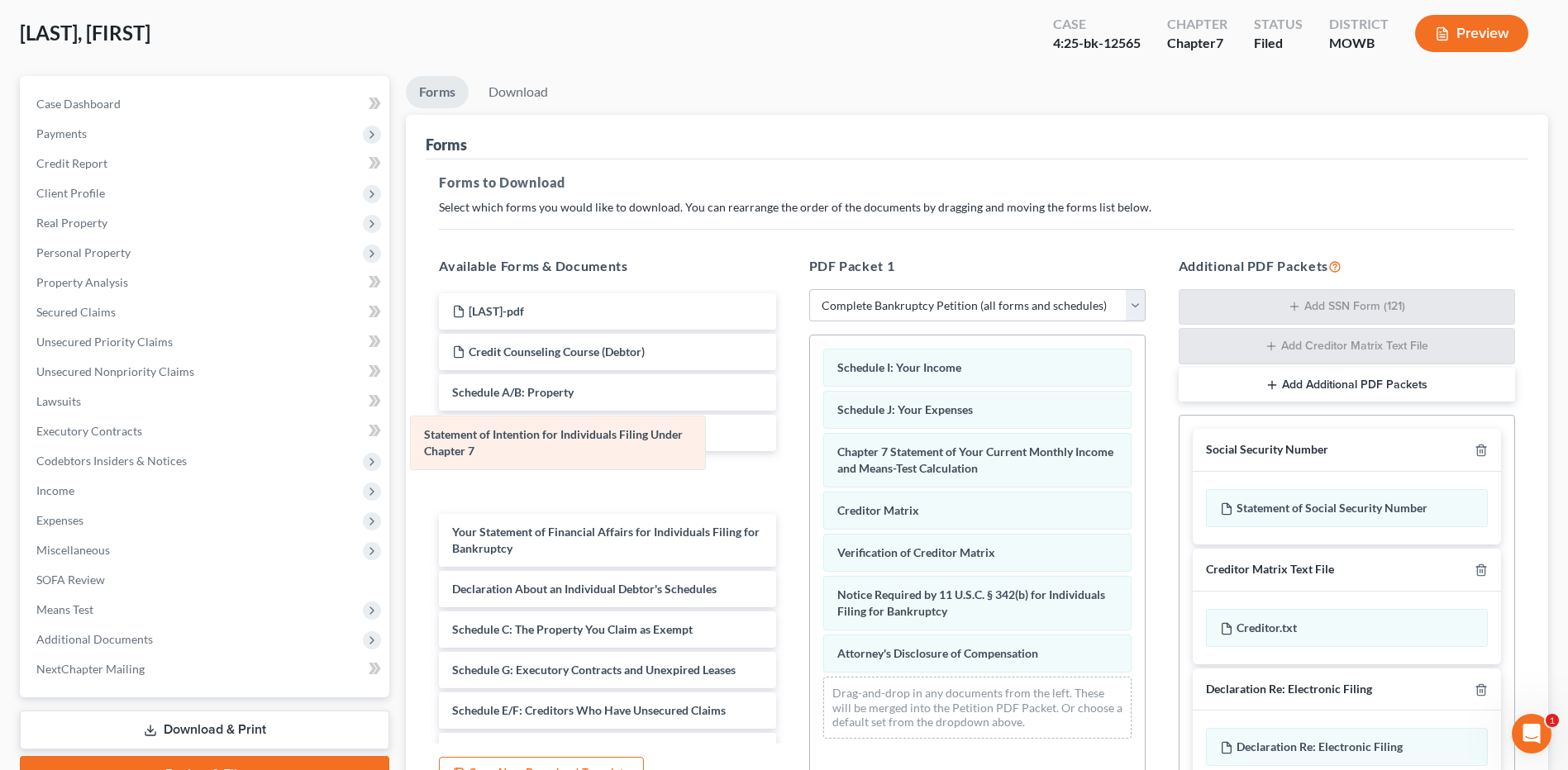 drag, startPoint x: 860, startPoint y: 473, endPoint x: 523, endPoint y: 476, distance: 337.01335 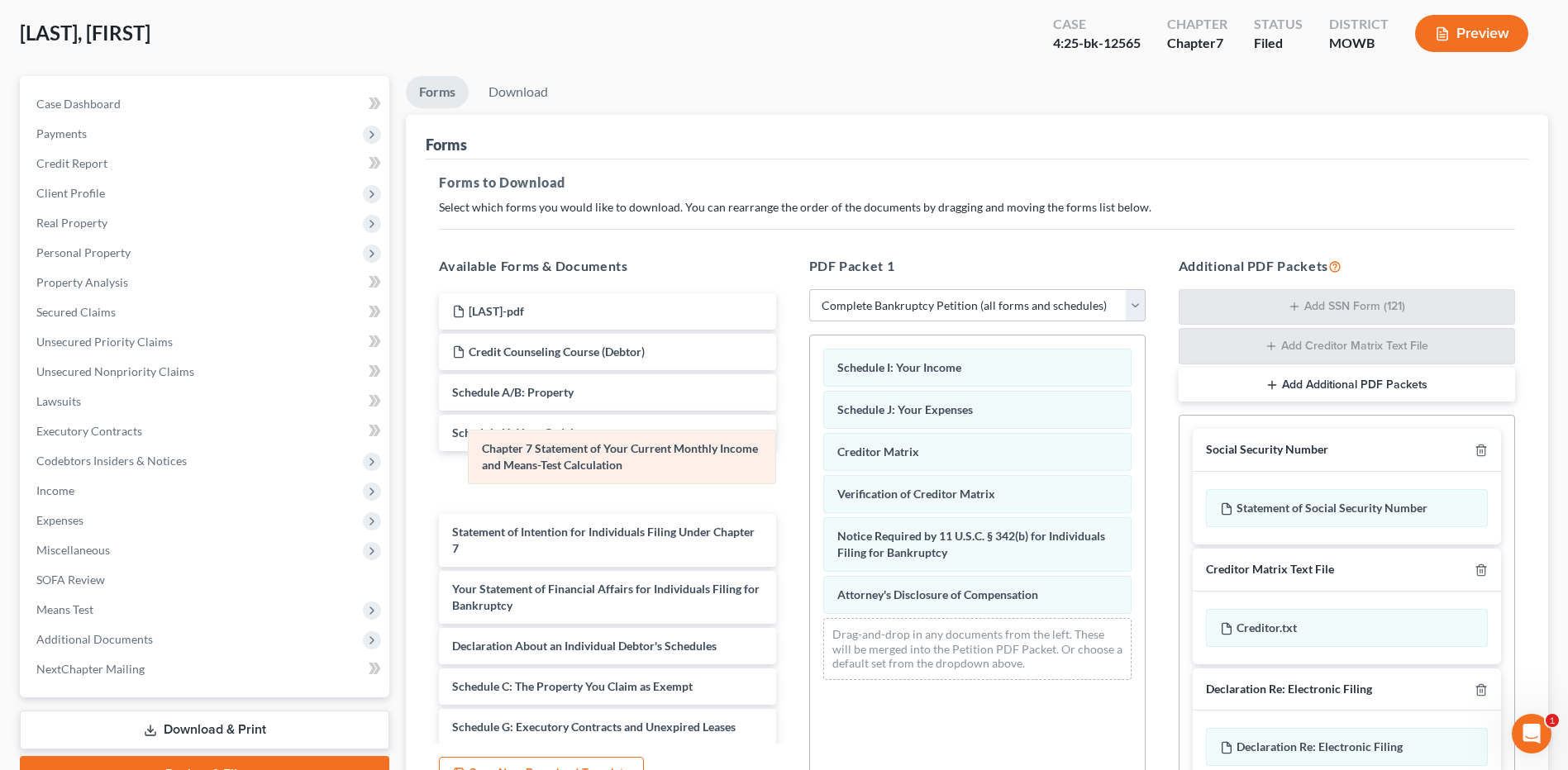 drag, startPoint x: 873, startPoint y: 459, endPoint x: 529, endPoint y: 455, distance: 344.02326 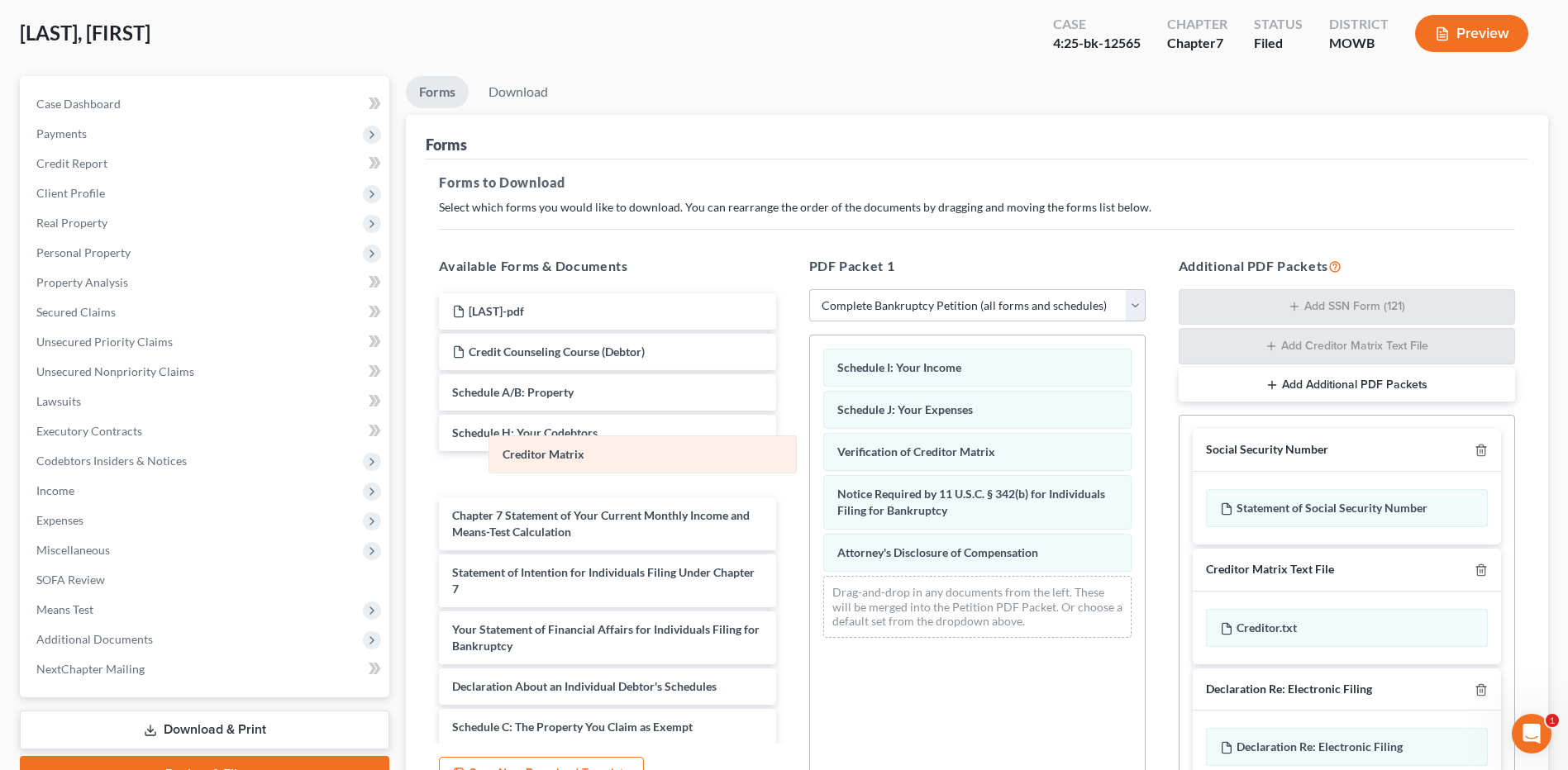 drag, startPoint x: 848, startPoint y: 462, endPoint x: 513, endPoint y: 464, distance: 335.006 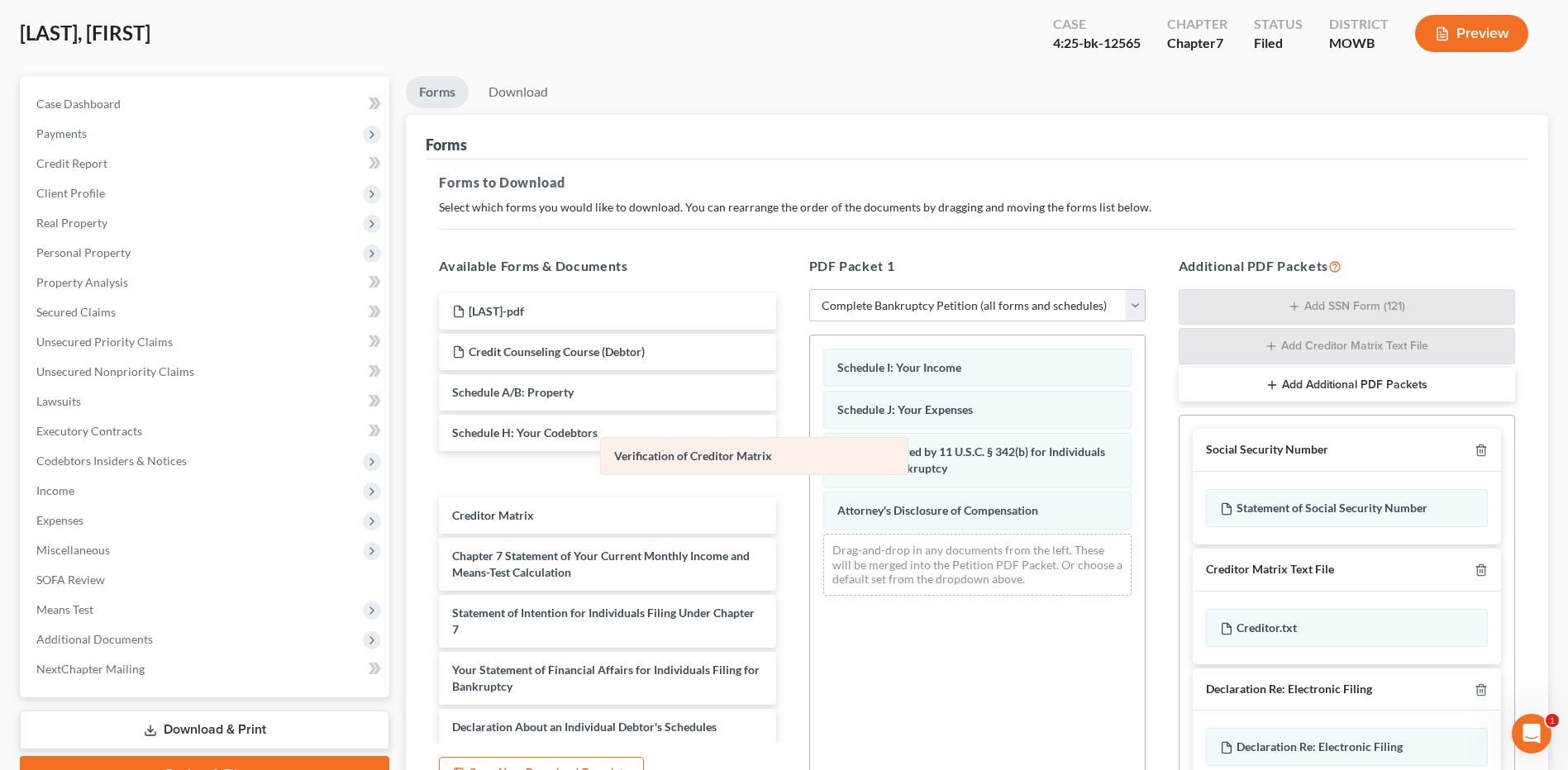 drag, startPoint x: 863, startPoint y: 457, endPoint x: 538, endPoint y: 459, distance: 325.00615 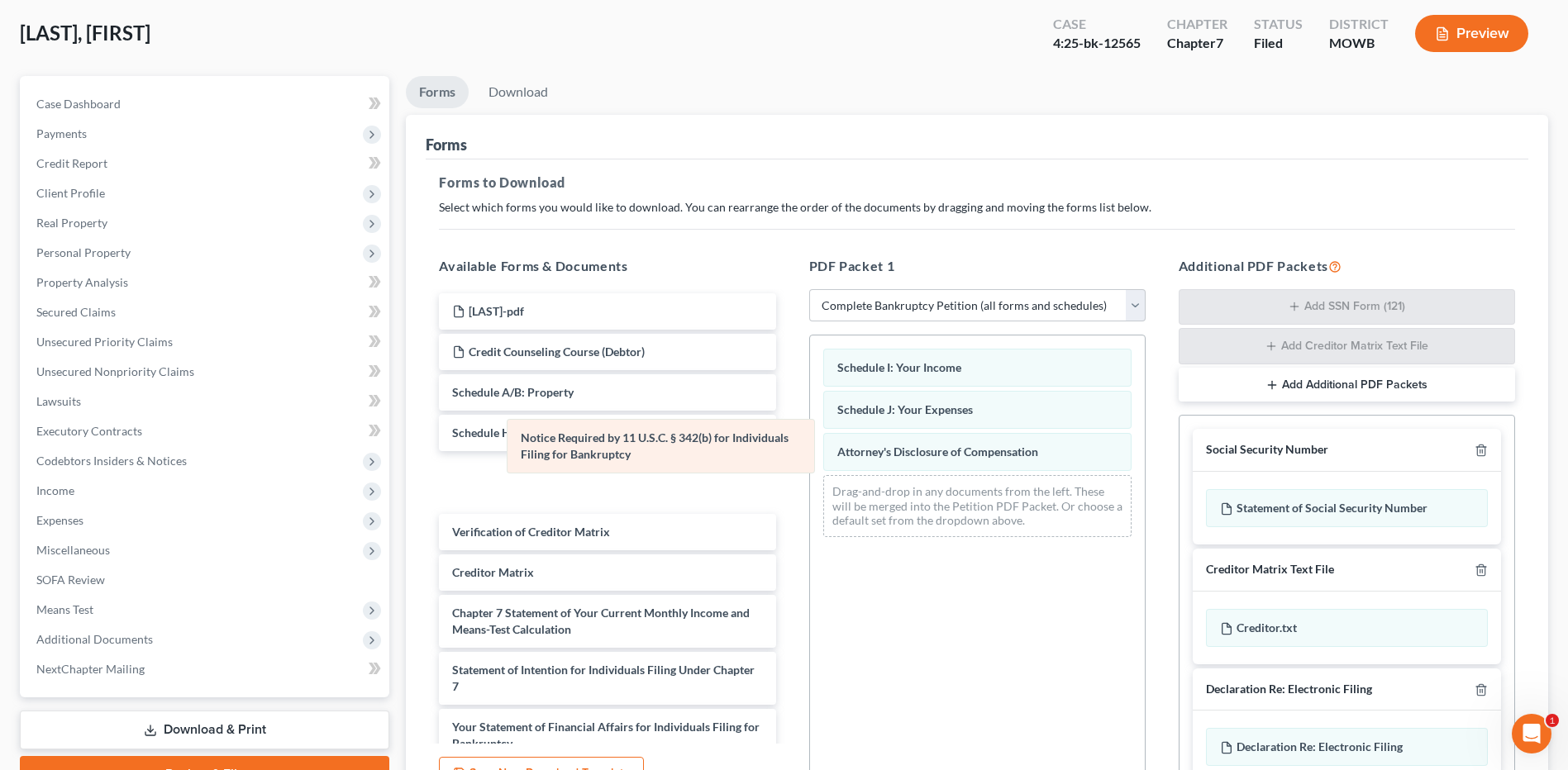 drag, startPoint x: 866, startPoint y: 459, endPoint x: 514, endPoint y: 449, distance: 352.14202 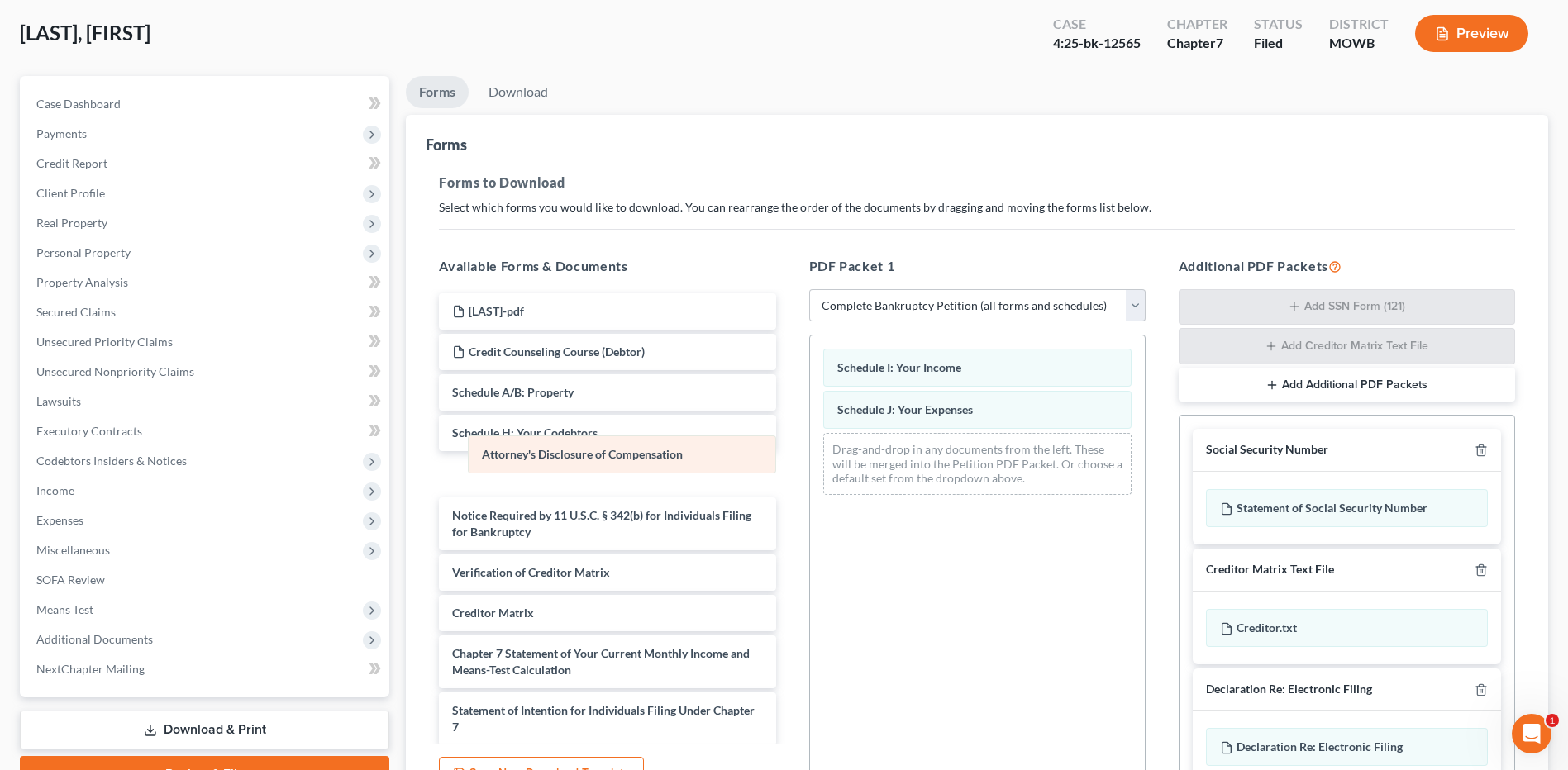 drag, startPoint x: 868, startPoint y: 459, endPoint x: 522, endPoint y: 465, distance: 346.05202 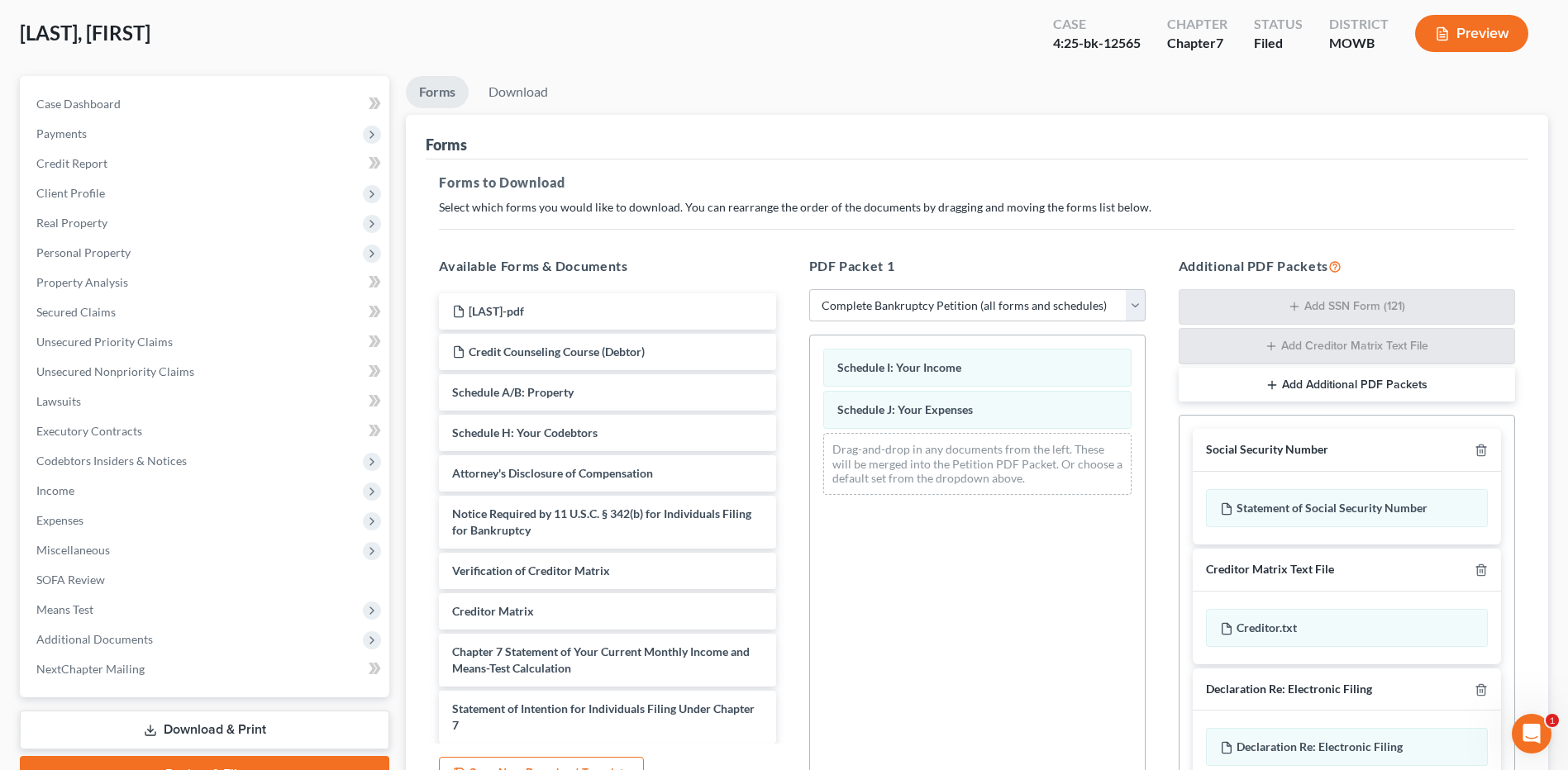 scroll, scrollTop: 7, scrollLeft: 0, axis: vertical 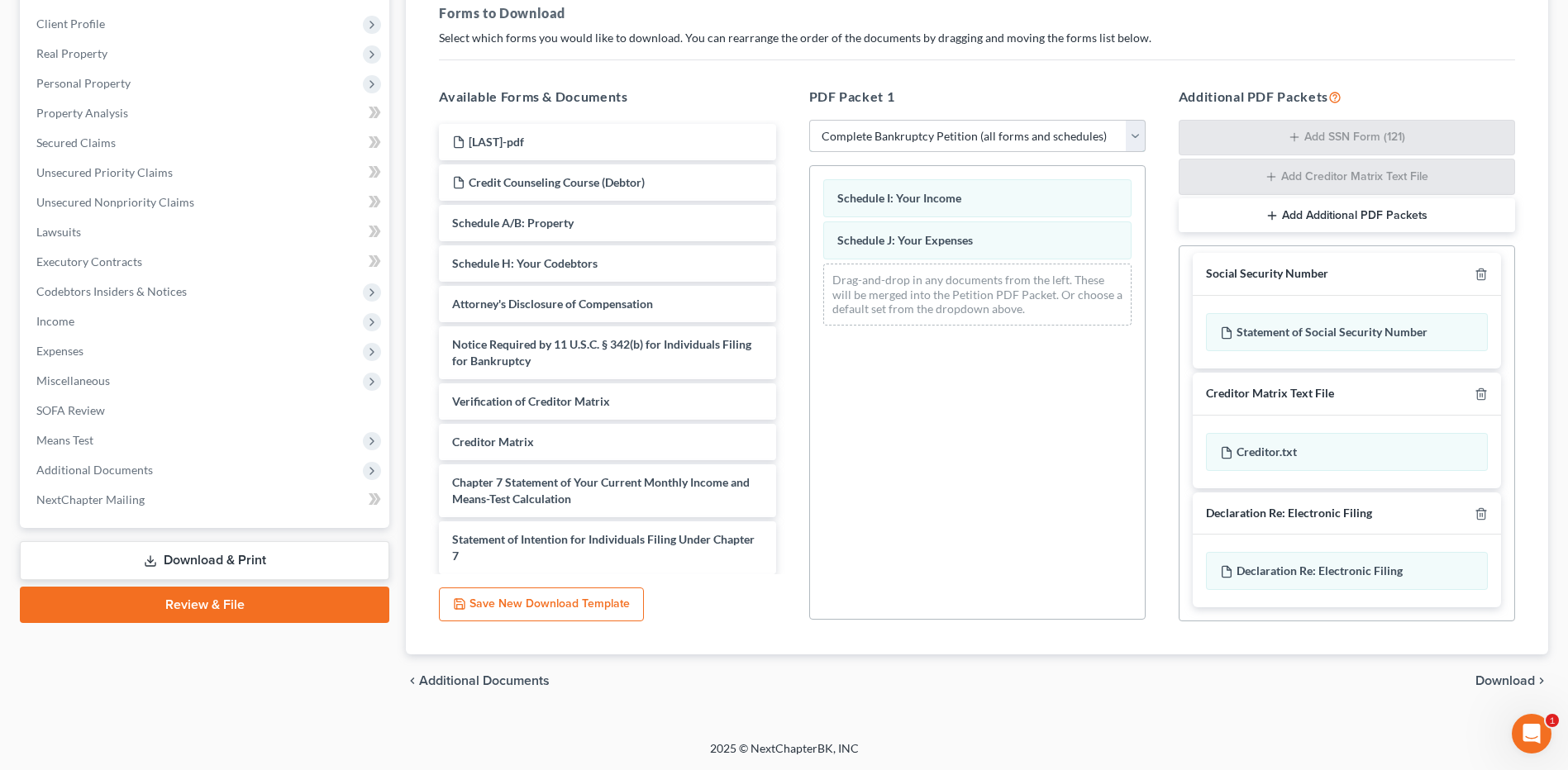 click on "Choose Default Petition PDF Packet Complete Bankruptcy Petition (all forms and schedules) Emergency Filing Forms (Petition and Creditor List Only) Amended Forms Signature Pages Only Emergency Filing Template SCHEDULES" at bounding box center (977, 136) 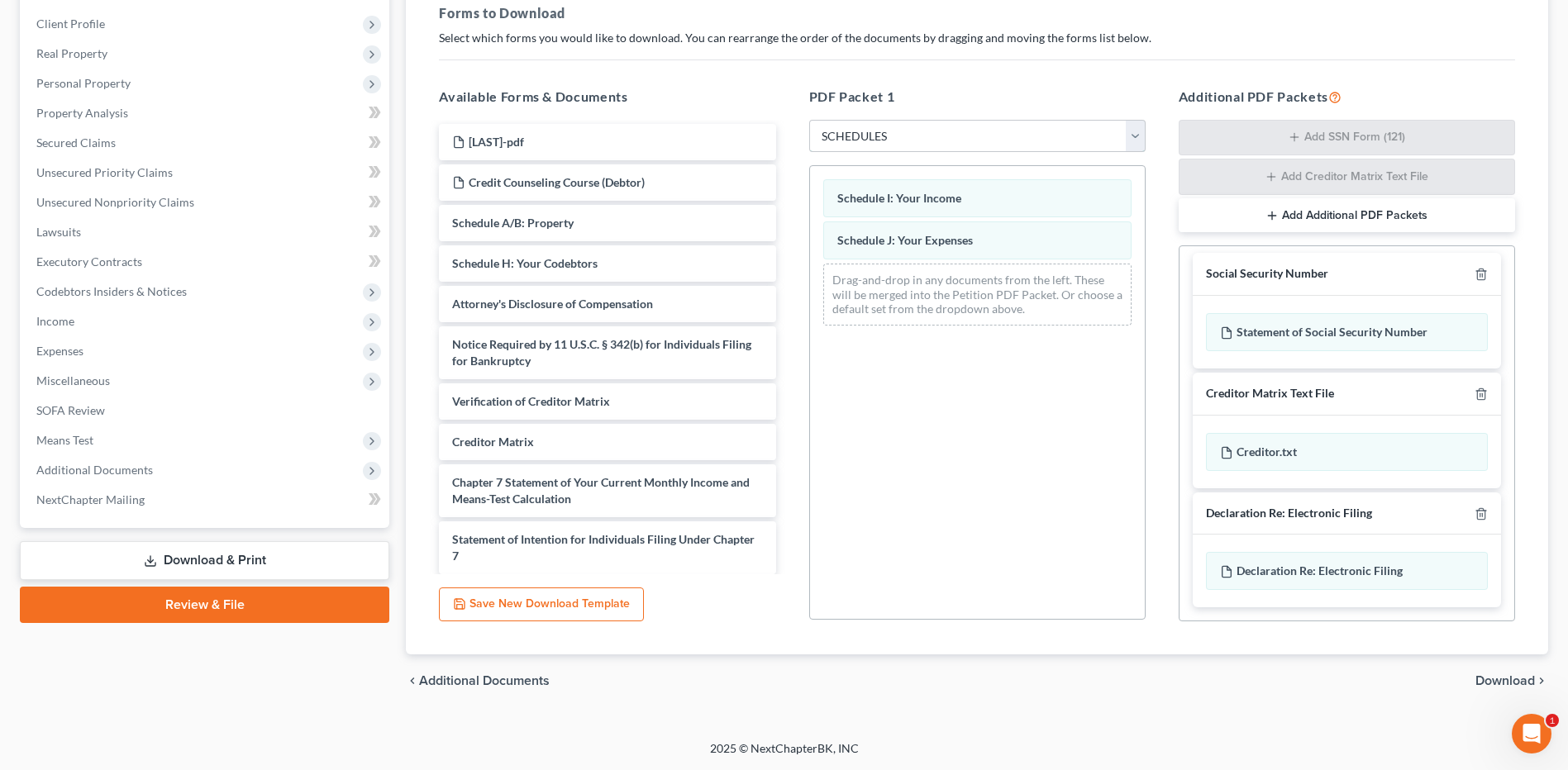 click on "Choose Default Petition PDF Packet Complete Bankruptcy Petition (all forms and schedules) Emergency Filing Forms (Petition and Creditor List Only) Amended Forms Signature Pages Only Emergency Filing Template SCHEDULES" at bounding box center (977, 136) 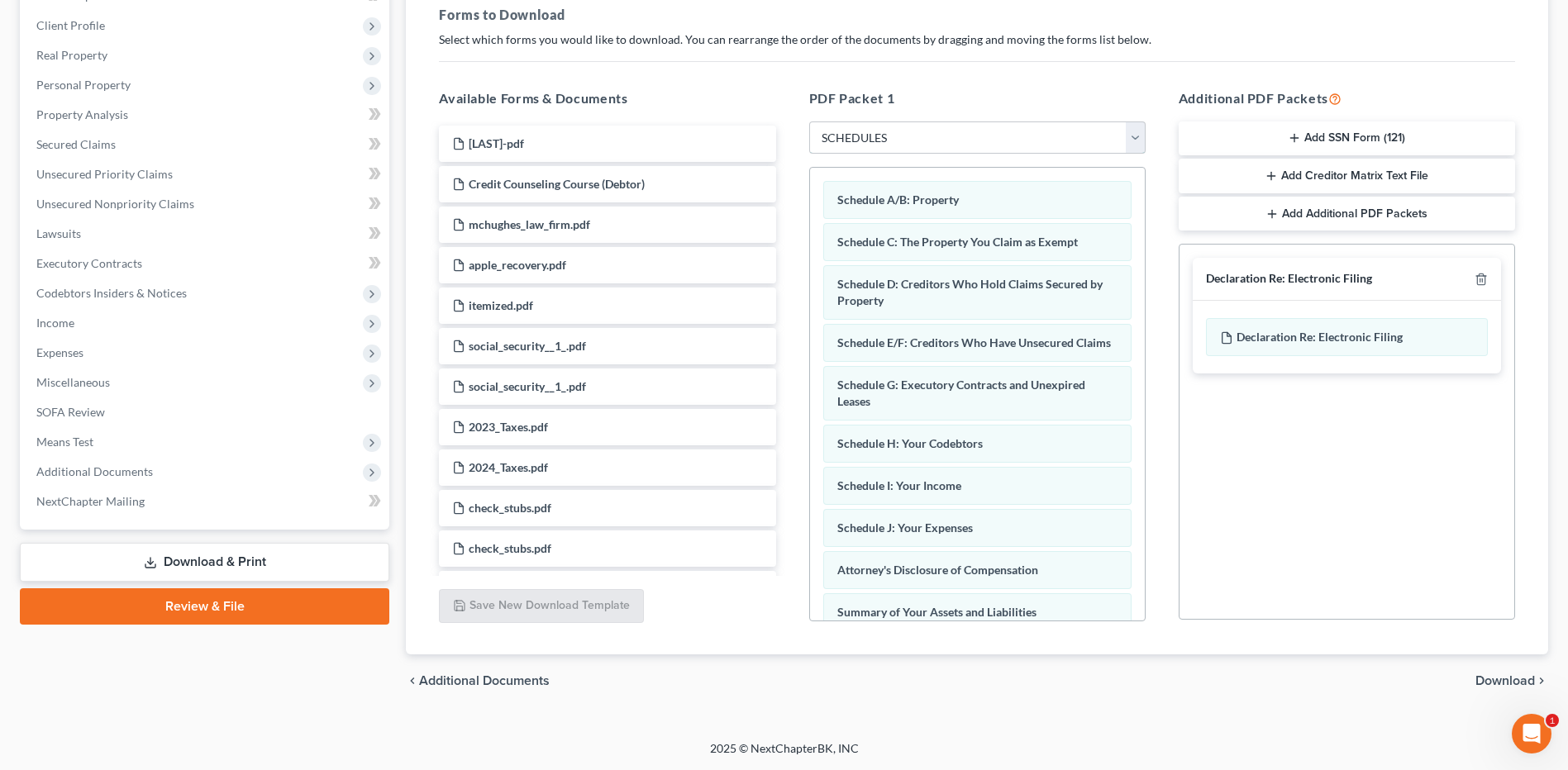 scroll, scrollTop: 250, scrollLeft: 0, axis: vertical 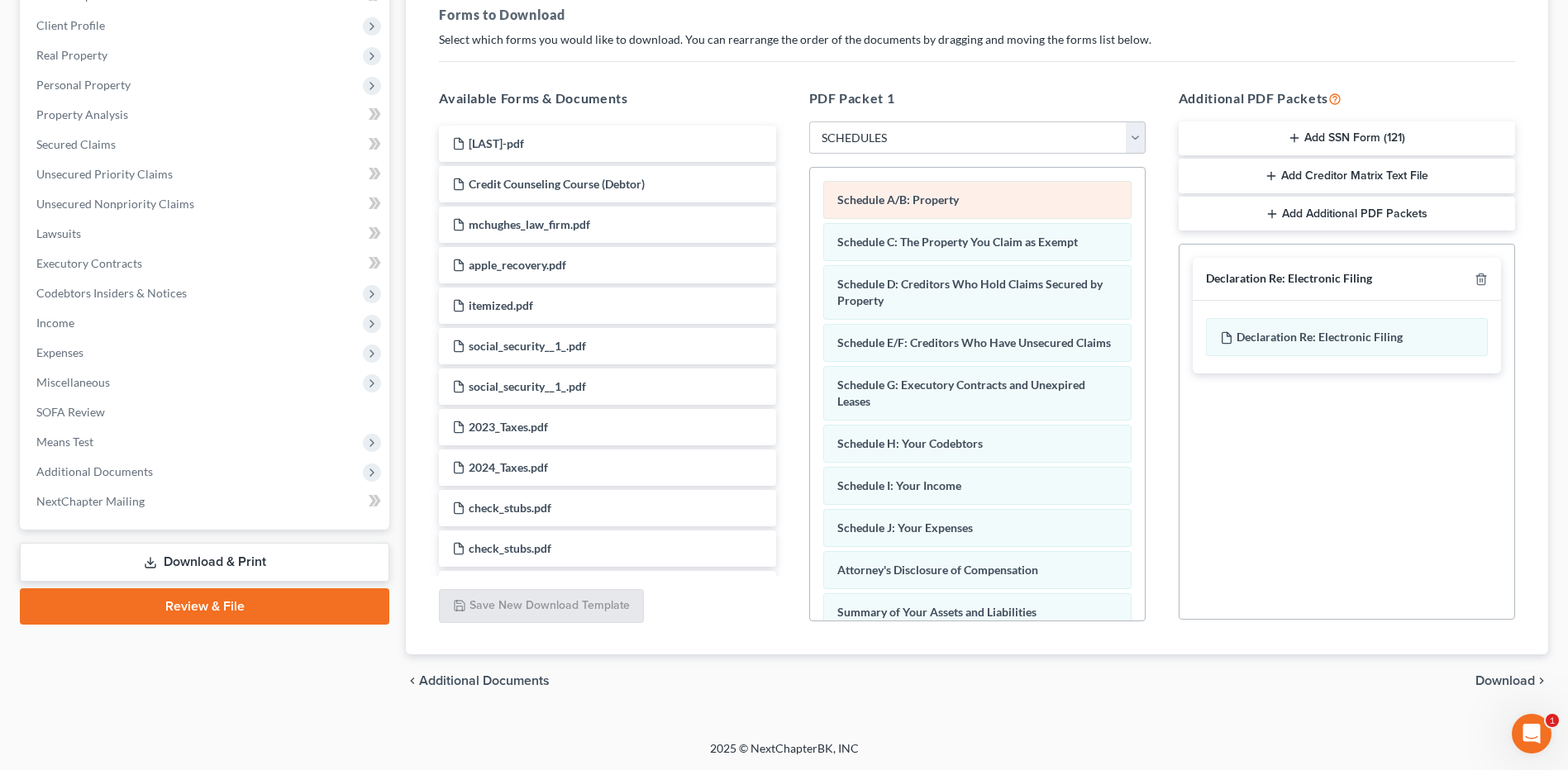 click on "Schedule A/B: Property" at bounding box center [977, 200] 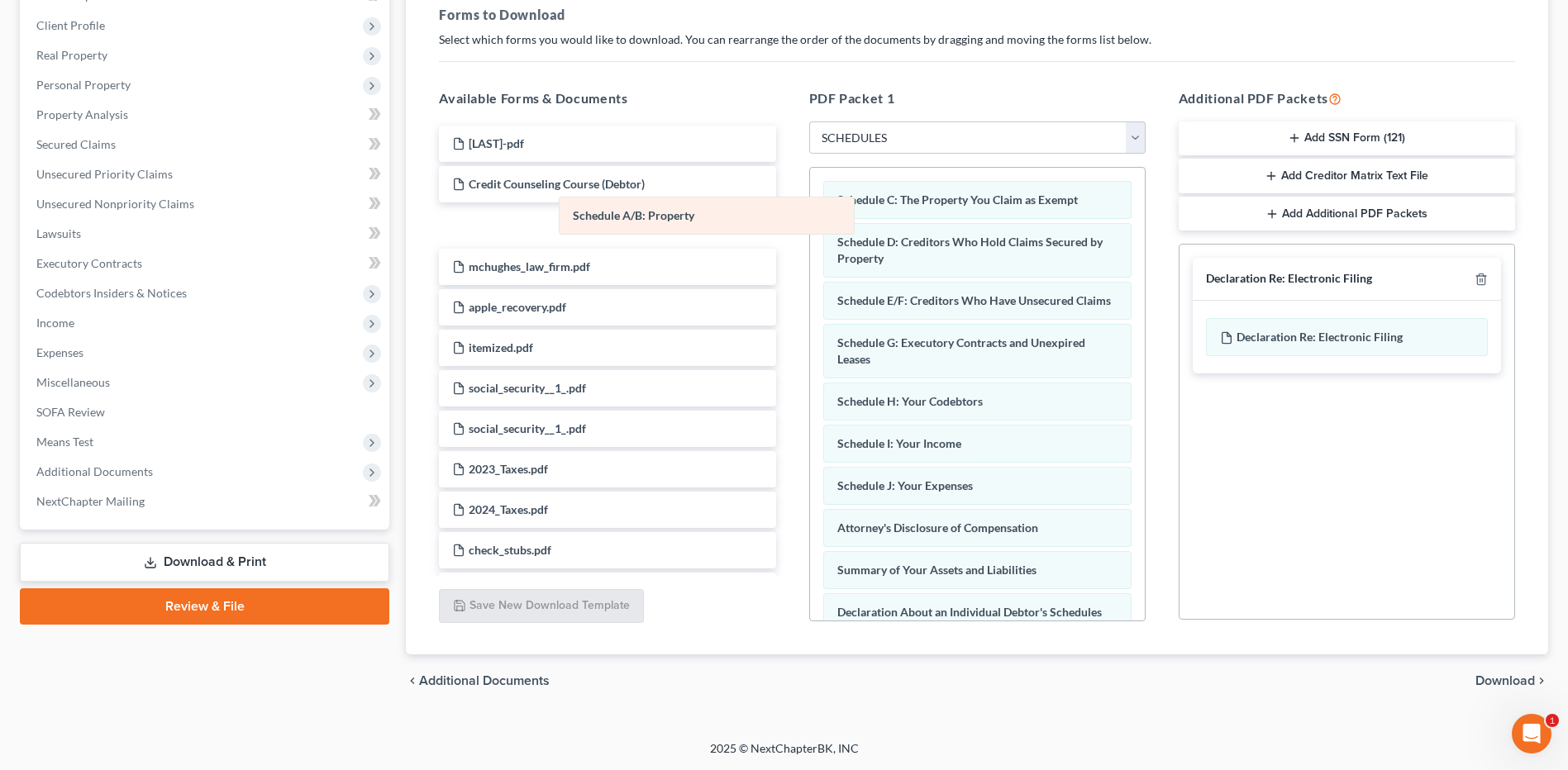 drag, startPoint x: 988, startPoint y: 202, endPoint x: 648, endPoint y: 220, distance: 340.47614 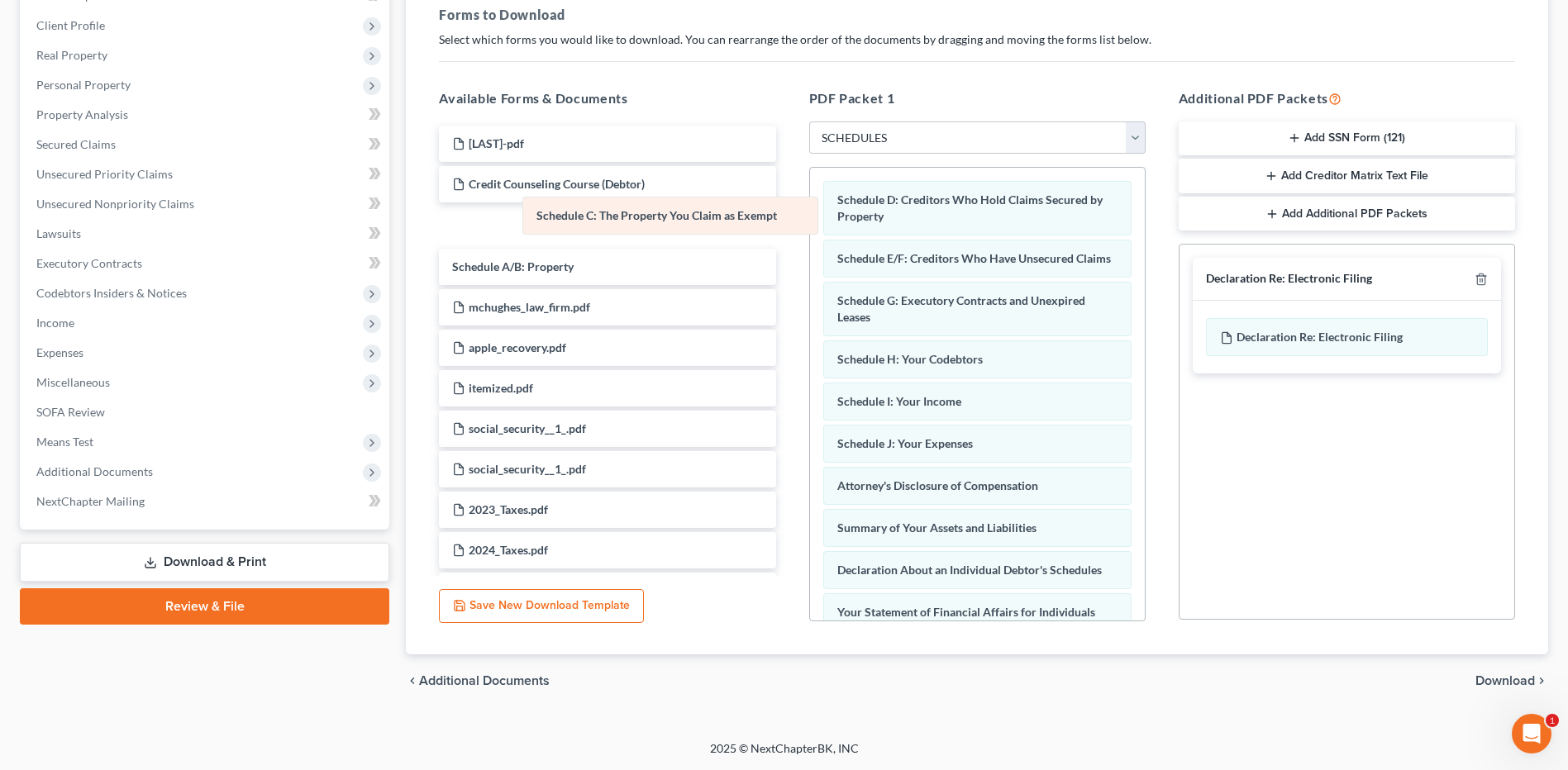 drag, startPoint x: 941, startPoint y: 202, endPoint x: 626, endPoint y: 212, distance: 315.15869 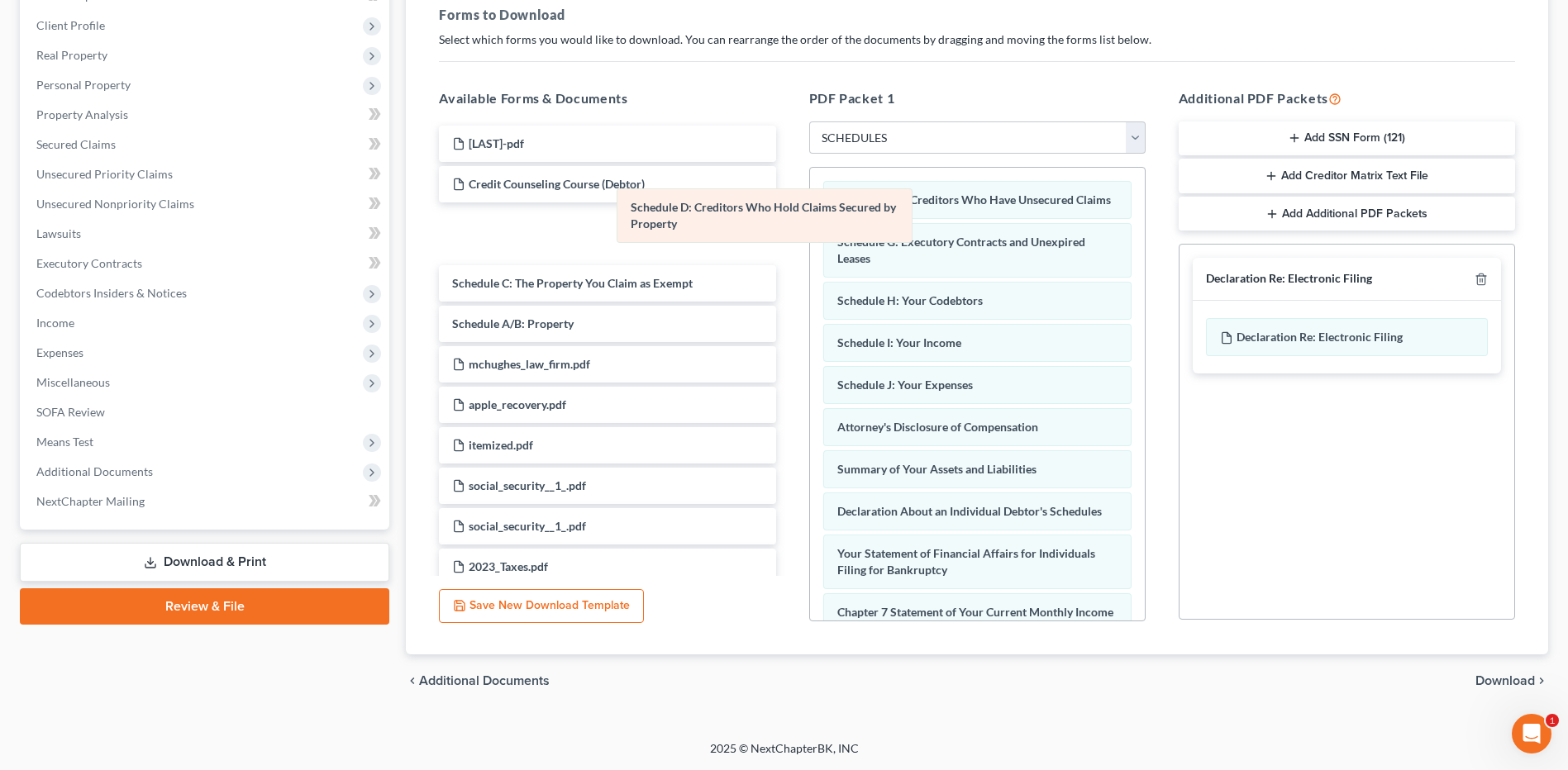 drag, startPoint x: 887, startPoint y: 221, endPoint x: 686, endPoint y: 233, distance: 201.35789 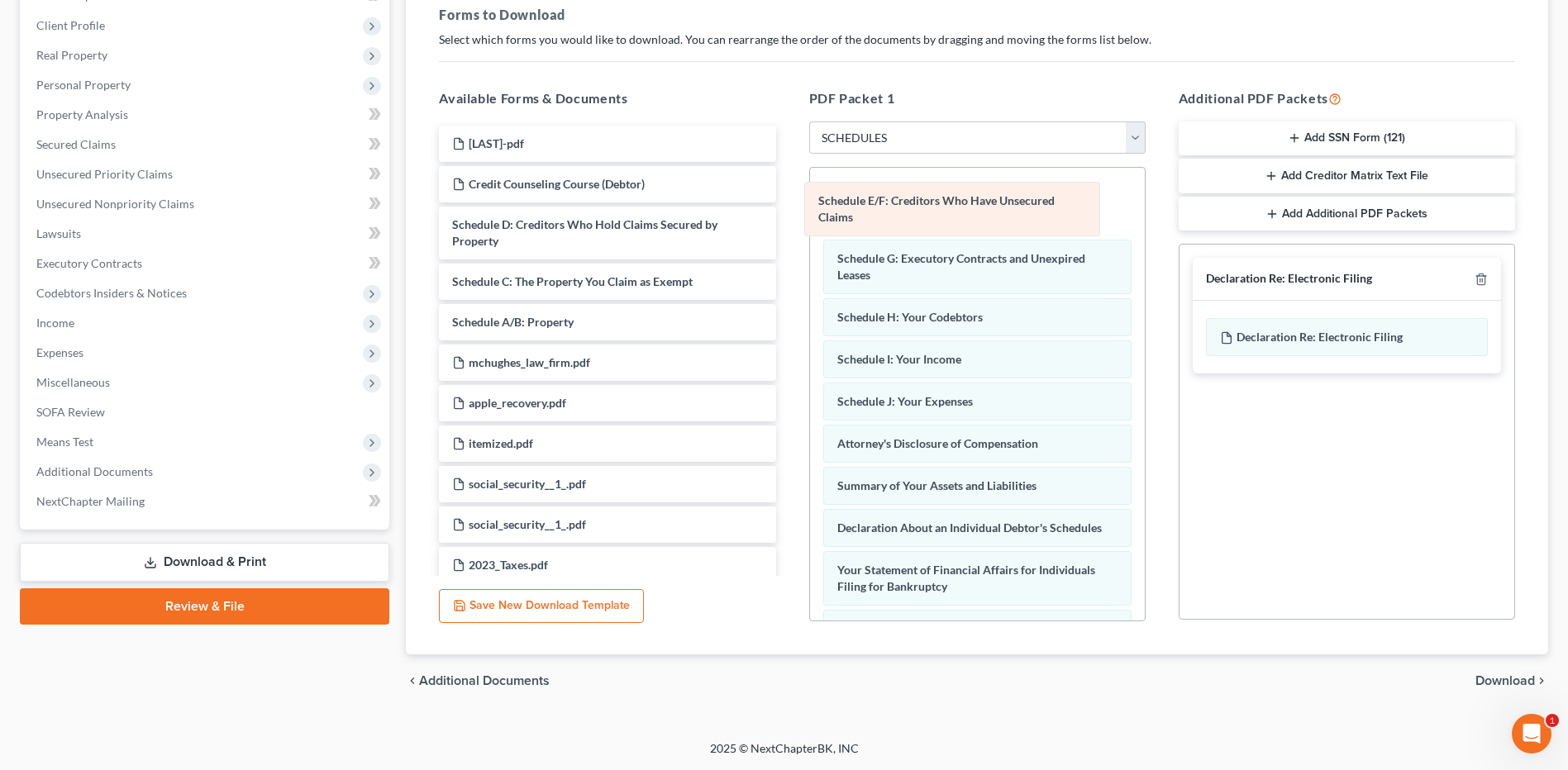drag, startPoint x: 905, startPoint y: 207, endPoint x: 646, endPoint y: 205, distance: 259.00772 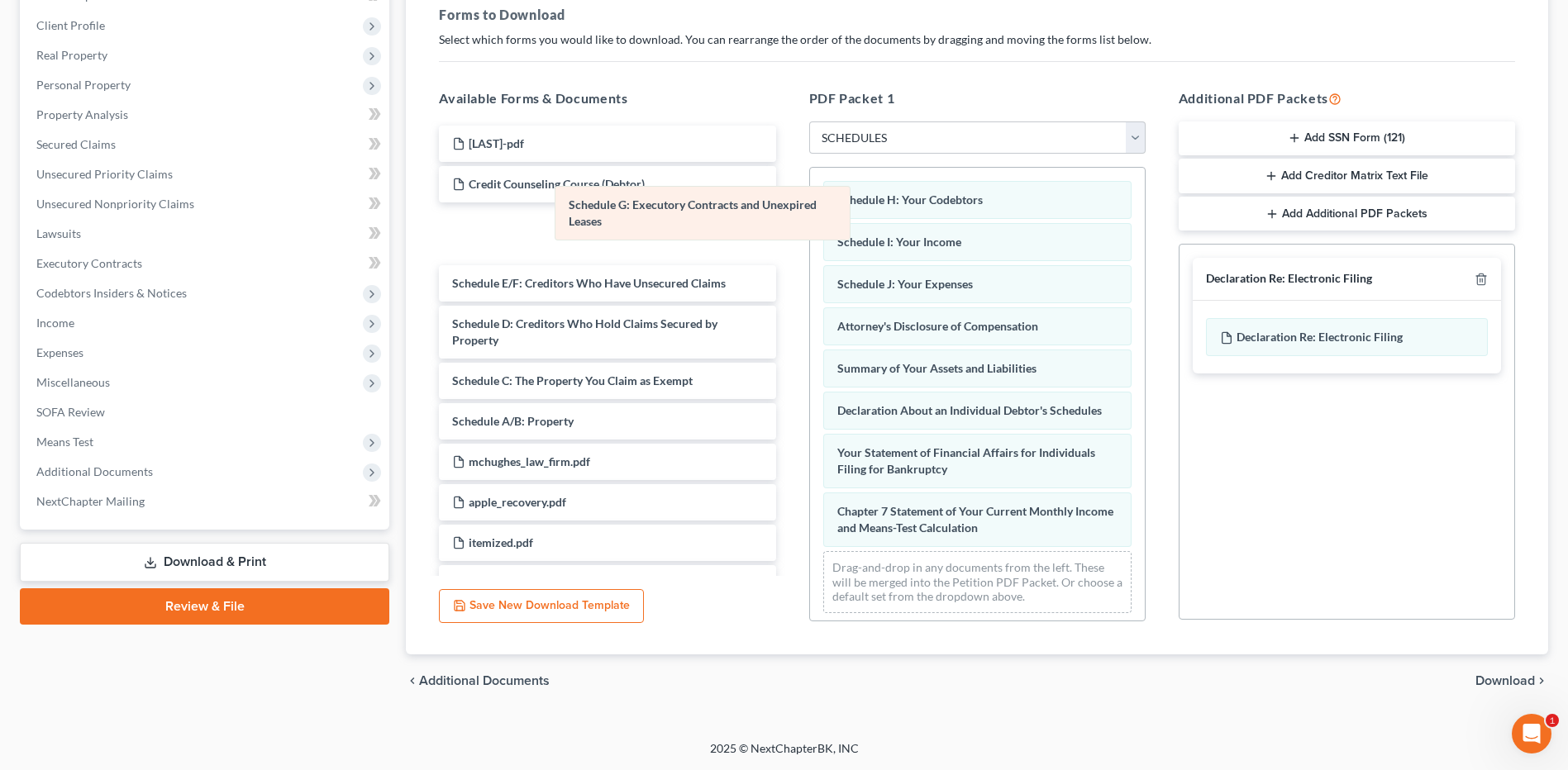 drag, startPoint x: 921, startPoint y: 212, endPoint x: 656, endPoint y: 216, distance: 265.03 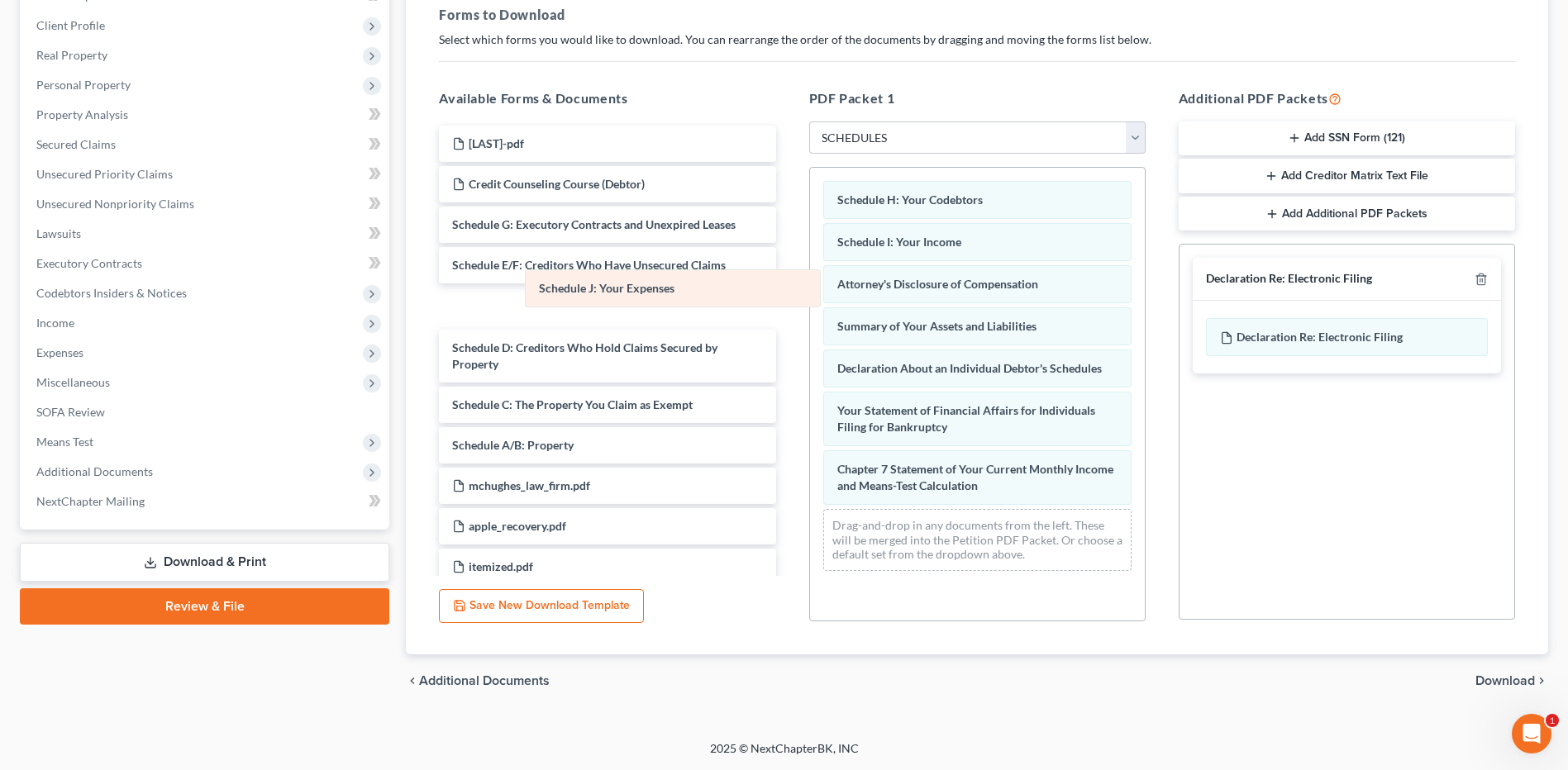 drag, startPoint x: 951, startPoint y: 288, endPoint x: 647, endPoint y: 292, distance: 304.02631 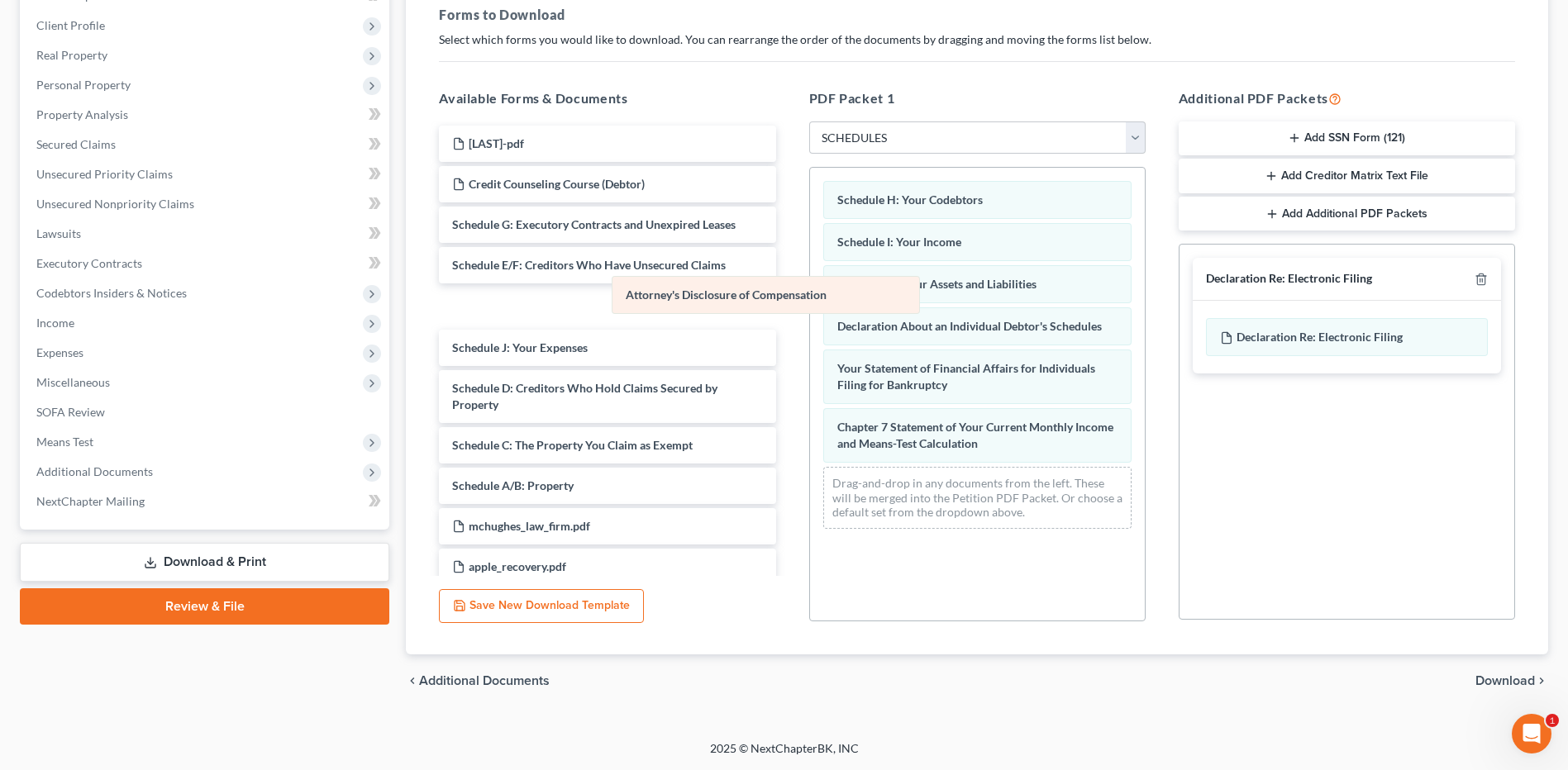 drag, startPoint x: 879, startPoint y: 292, endPoint x: 674, endPoint y: 301, distance: 205.19747 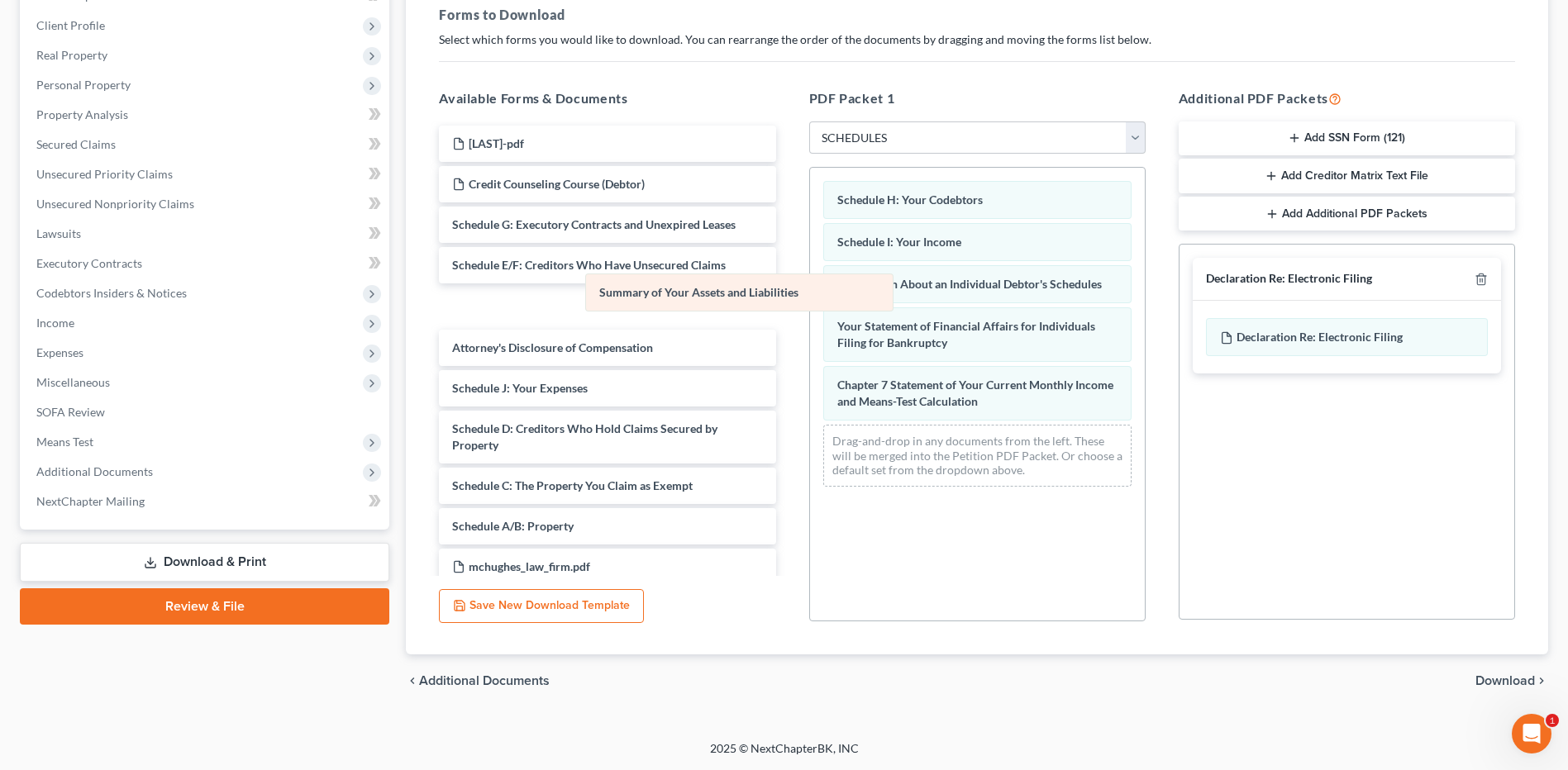 drag, startPoint x: 890, startPoint y: 289, endPoint x: 651, endPoint y: 279, distance: 239.20911 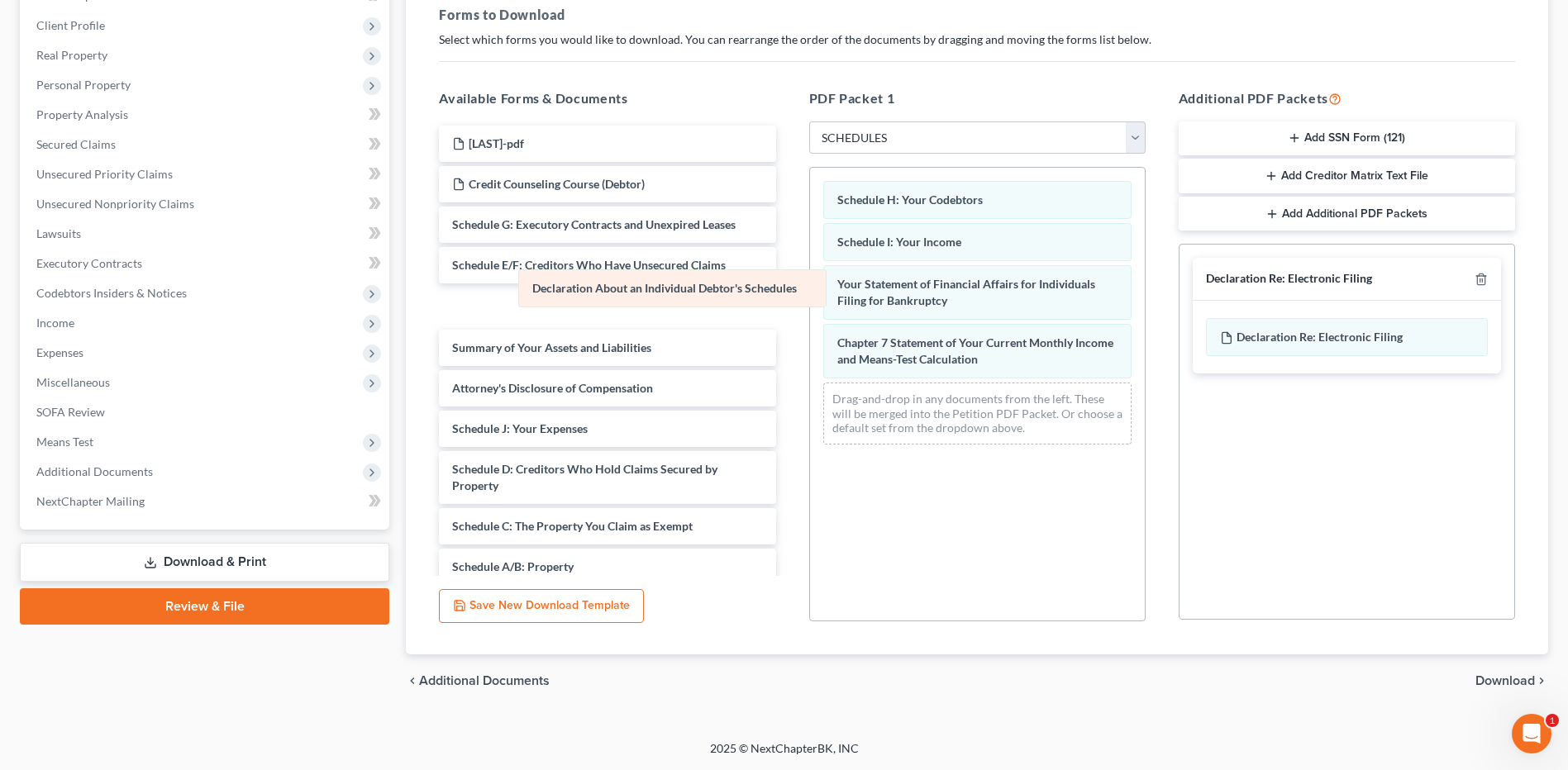 drag, startPoint x: 890, startPoint y: 292, endPoint x: 589, endPoint y: 297, distance: 301.04153 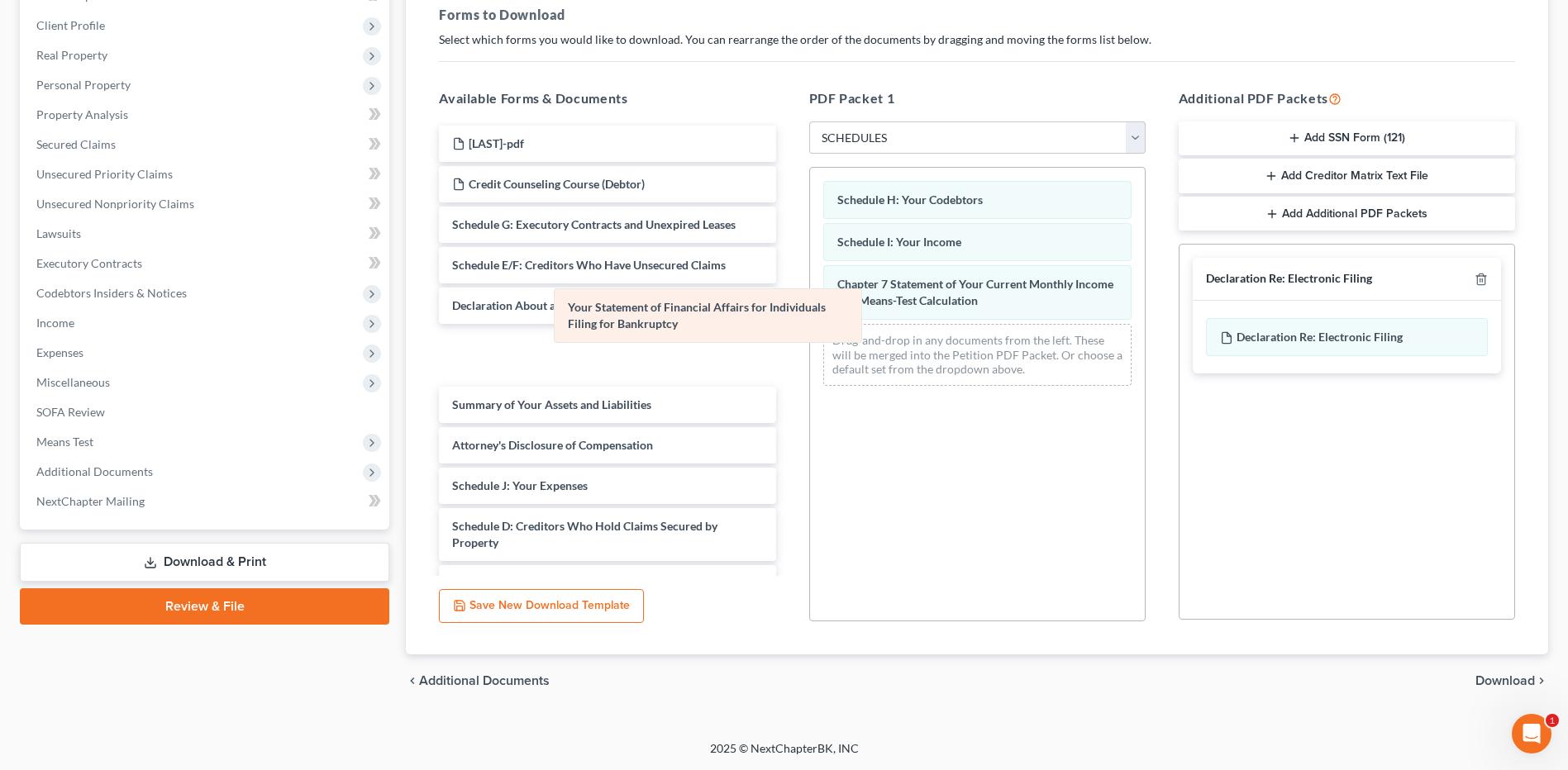 drag, startPoint x: 898, startPoint y: 291, endPoint x: 565, endPoint y: 311, distance: 333.6001 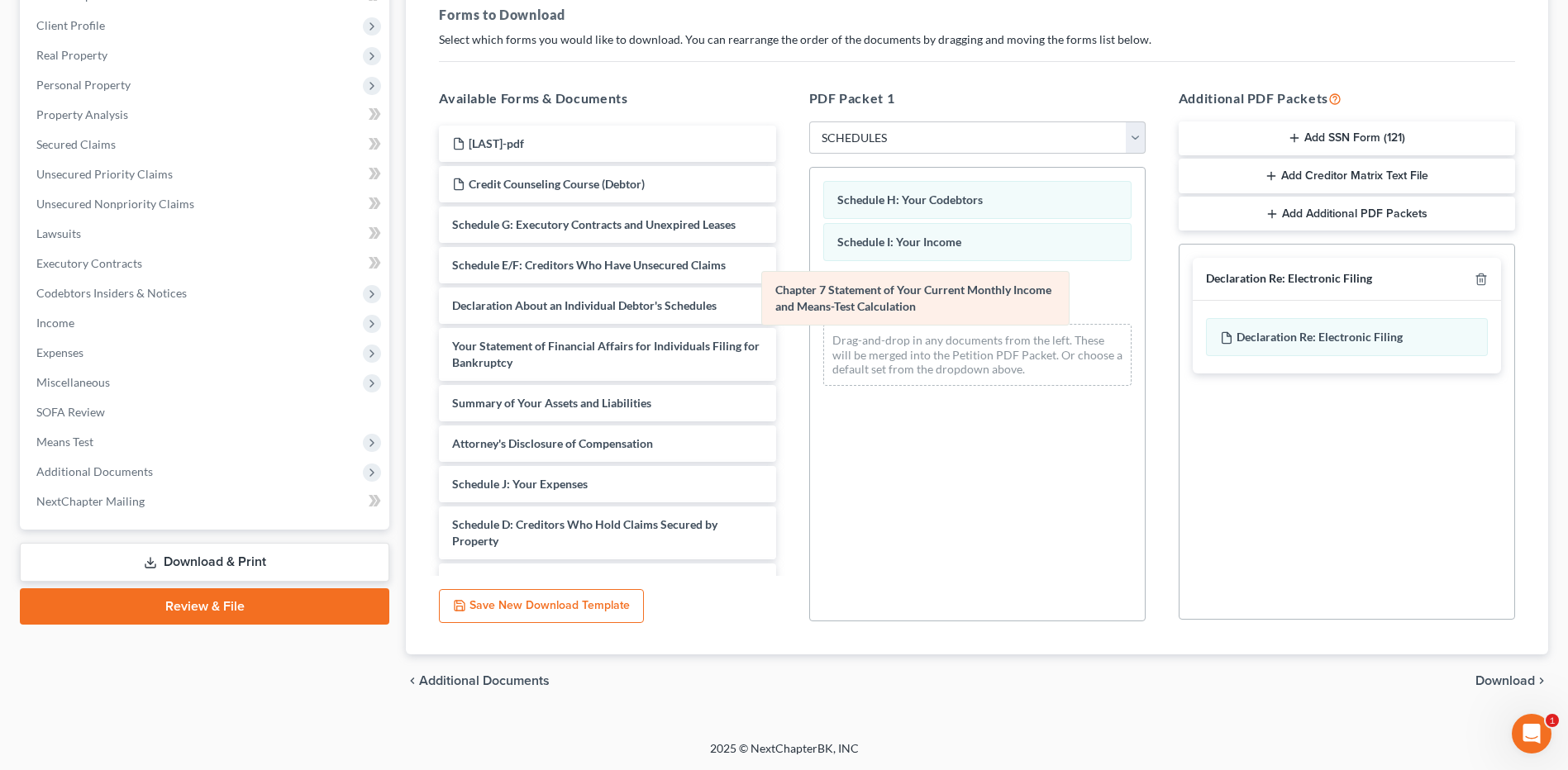 drag, startPoint x: 877, startPoint y: 296, endPoint x: 582, endPoint y: 279, distance: 295.48942 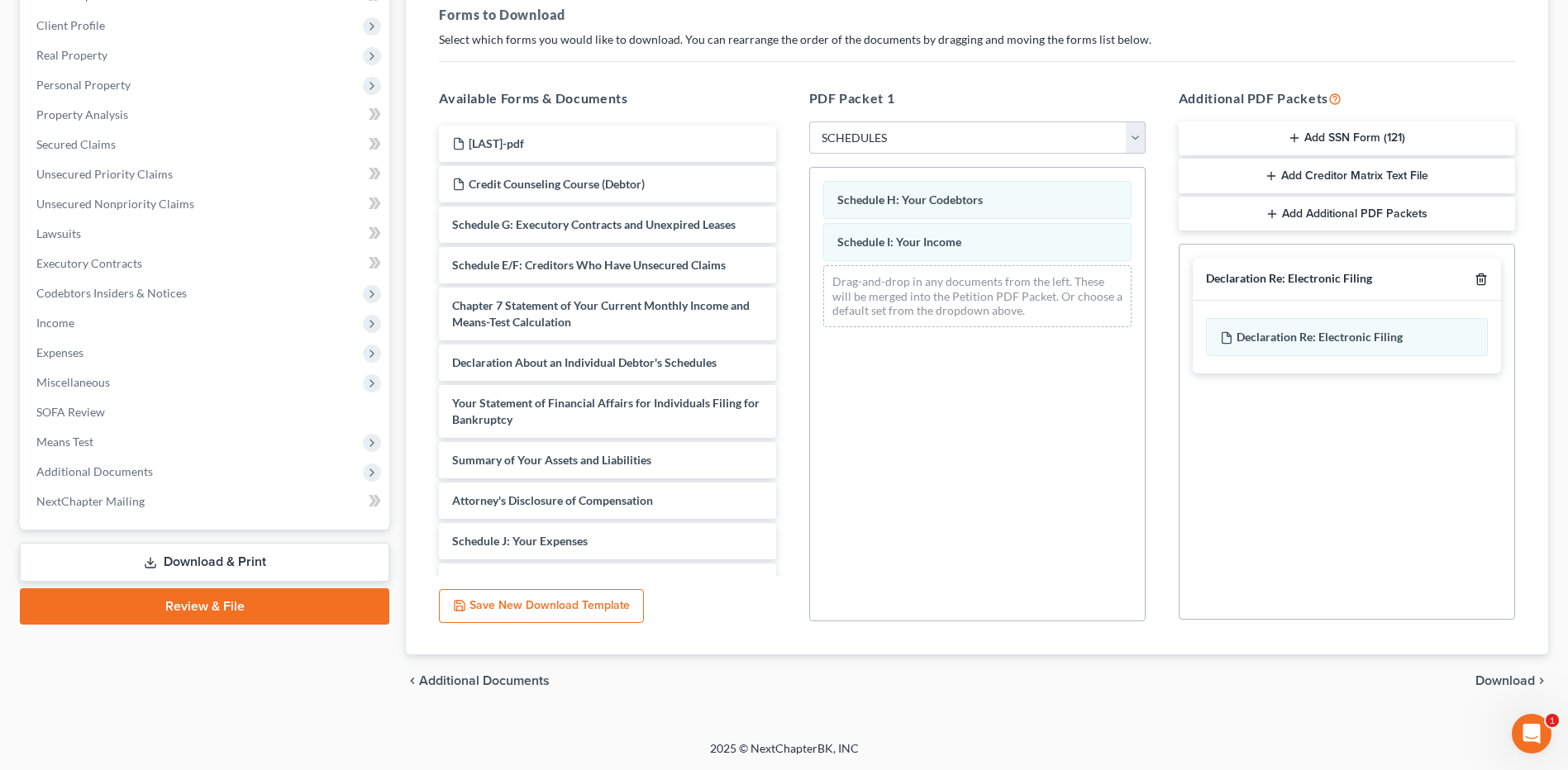 click 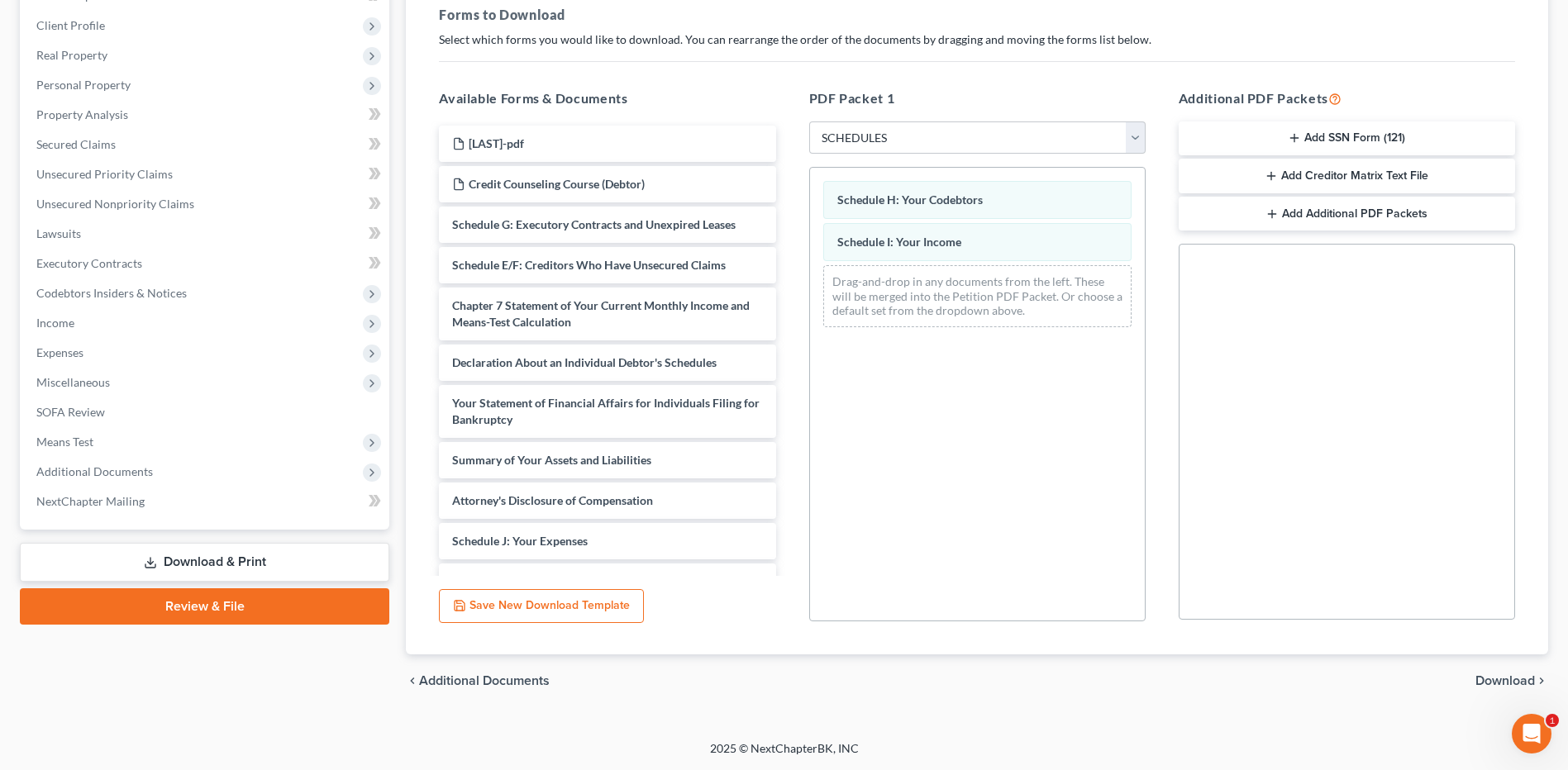 click on "chevron_left   Additional Documents Download   chevron_right" at bounding box center [977, 681] 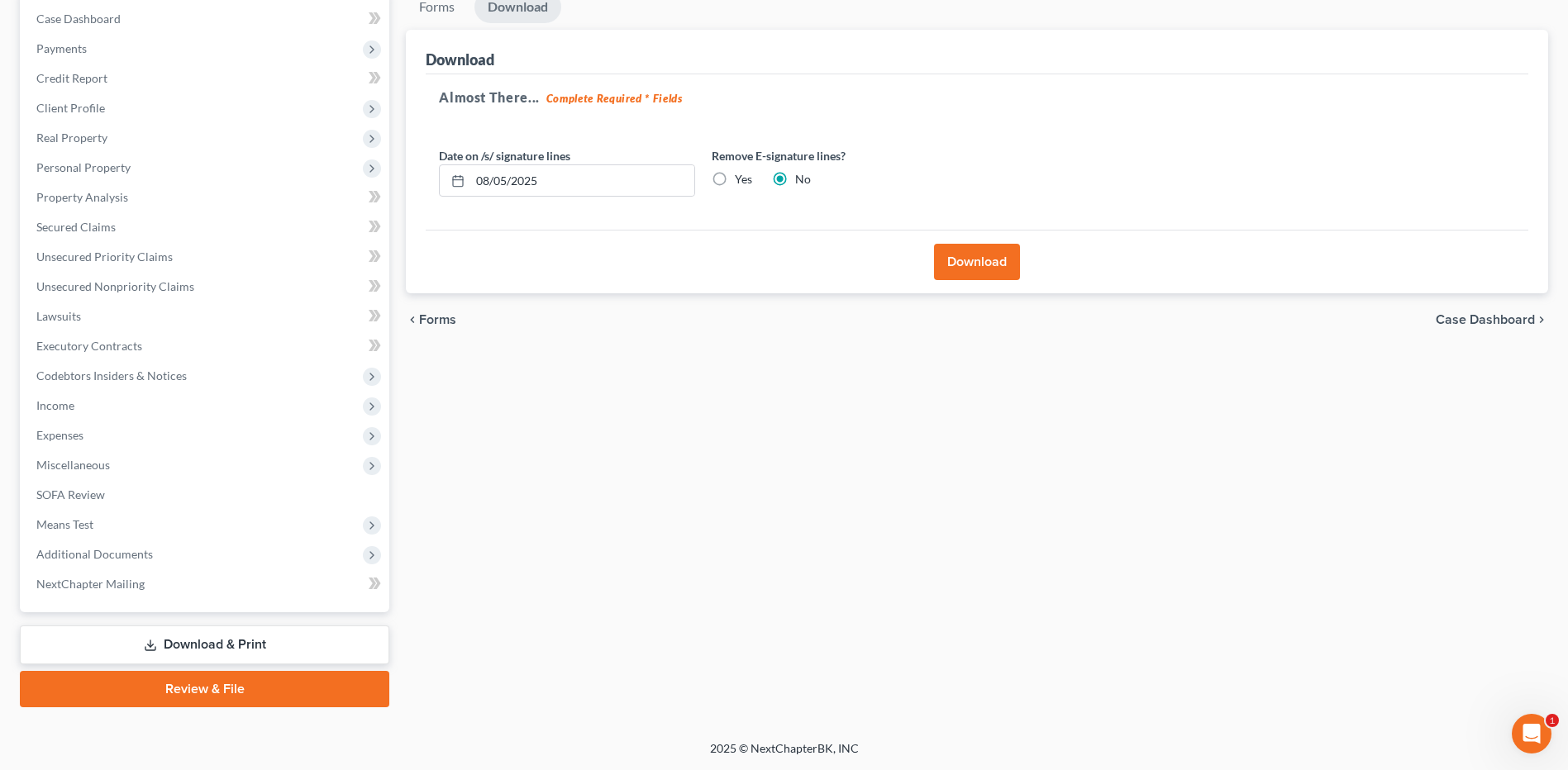 scroll, scrollTop: 168, scrollLeft: 0, axis: vertical 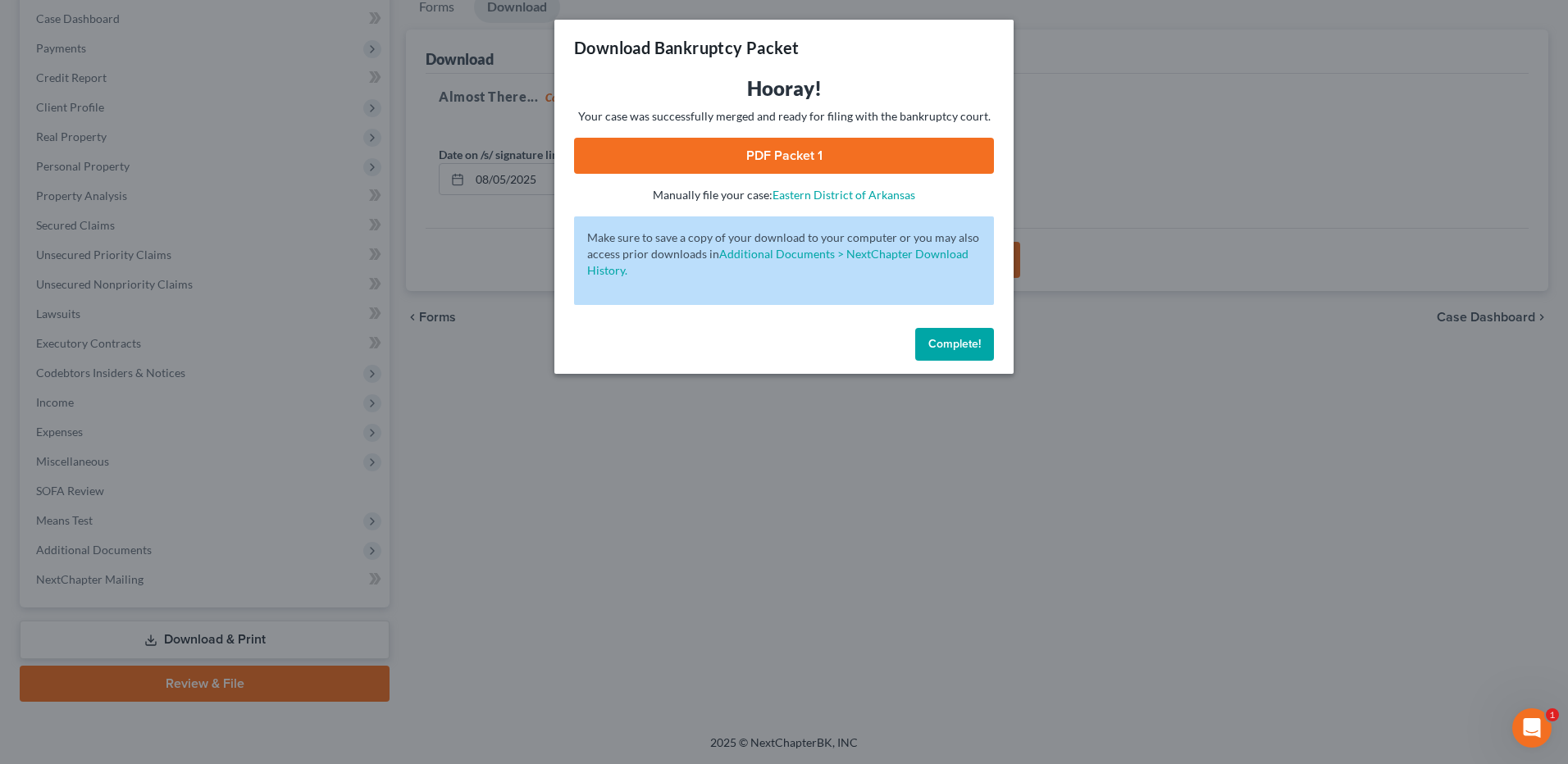 click on "PDF Packet 1" at bounding box center [784, 156] 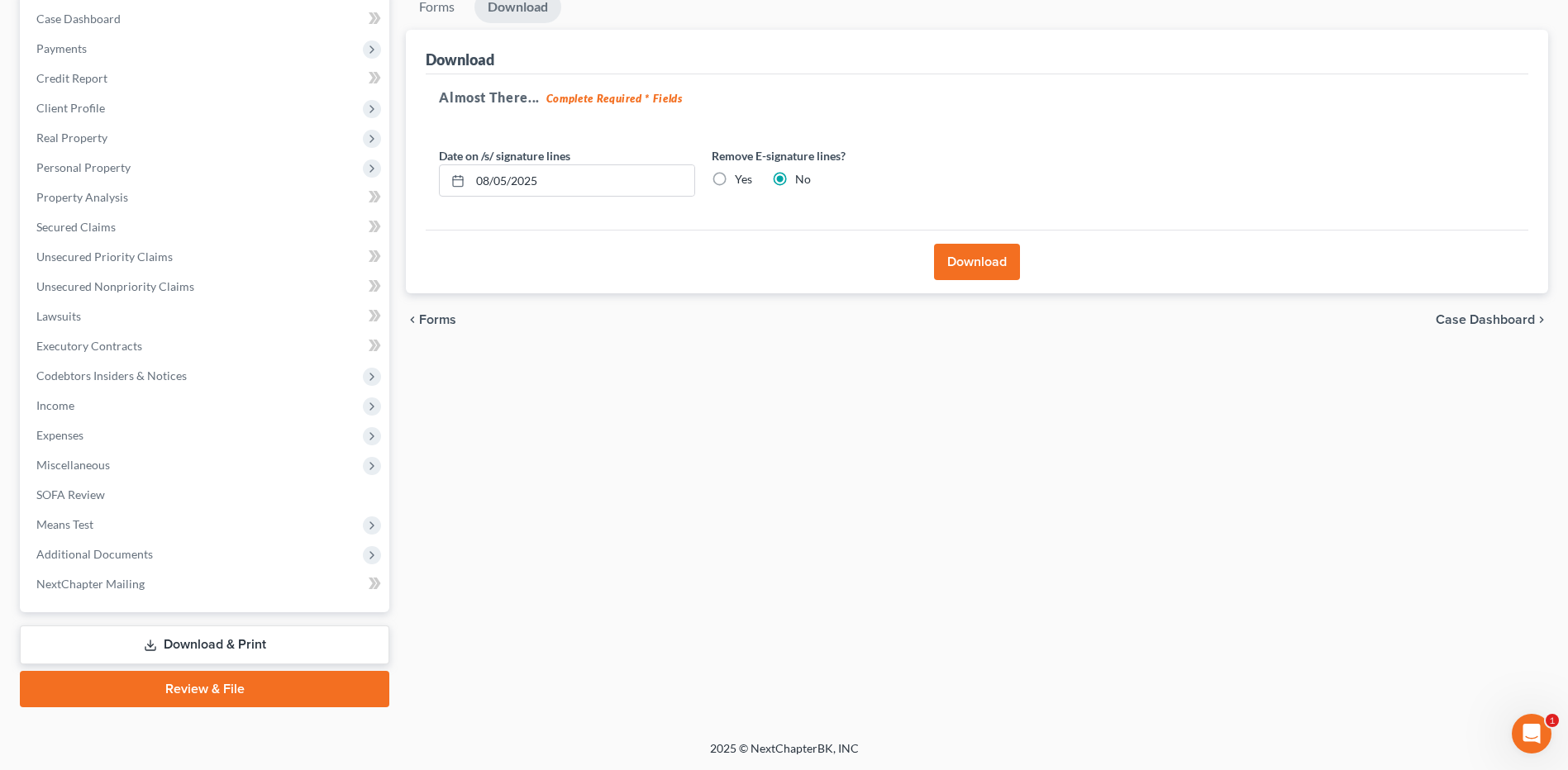 click on "Download & Print" at bounding box center [204, 644] 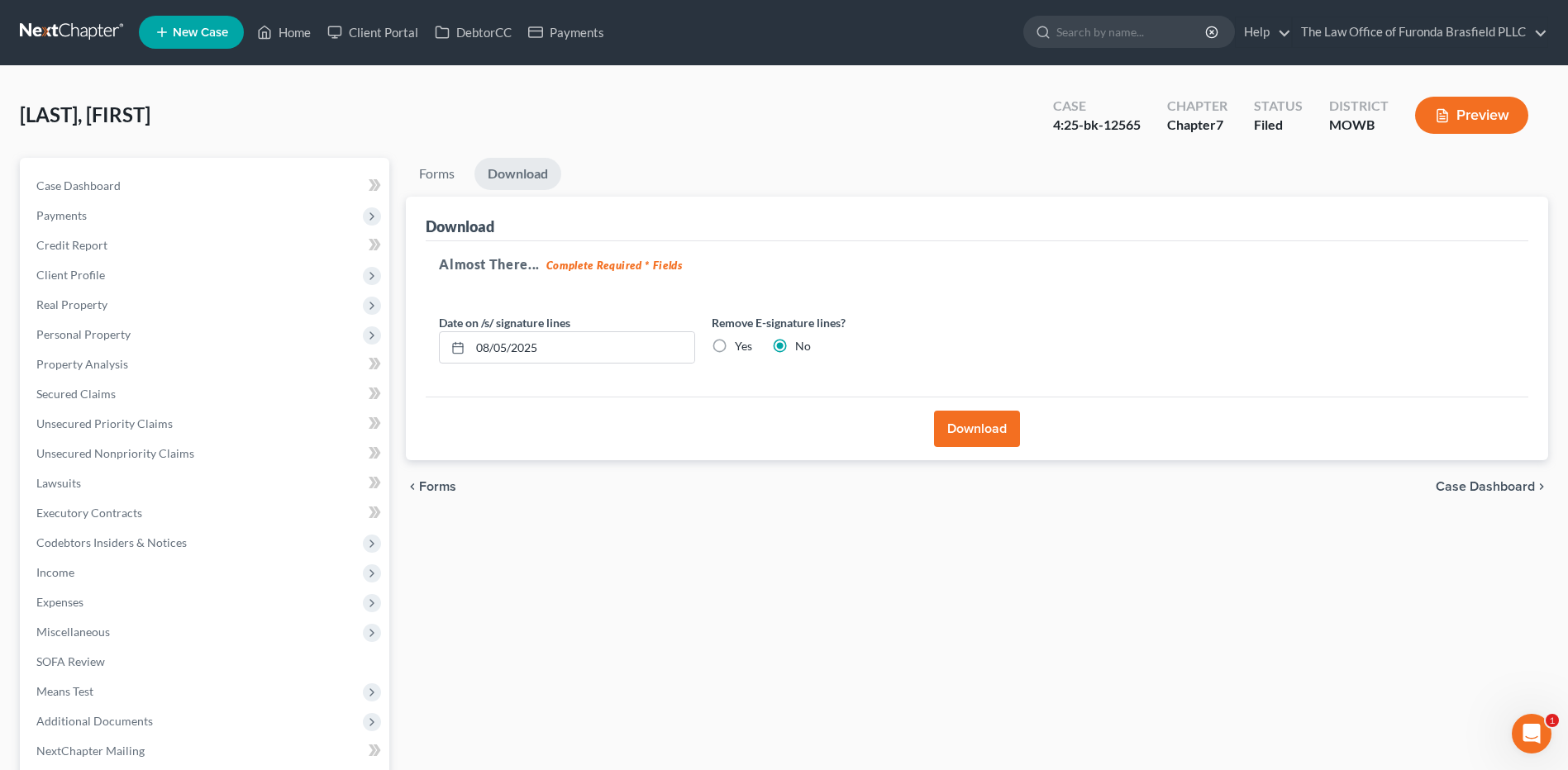 scroll, scrollTop: 0, scrollLeft: 0, axis: both 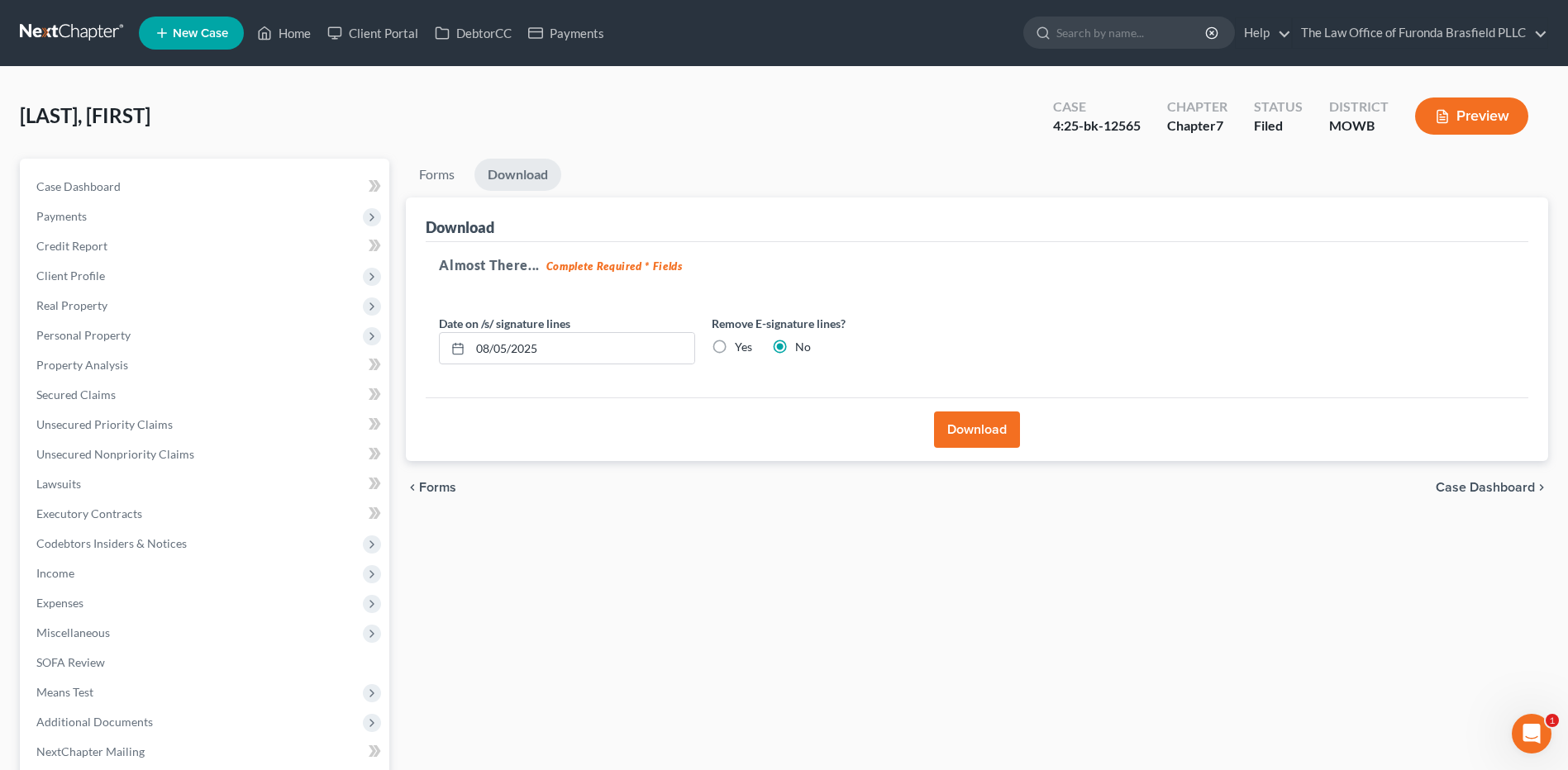 click on "Forms" at bounding box center [437, 487] 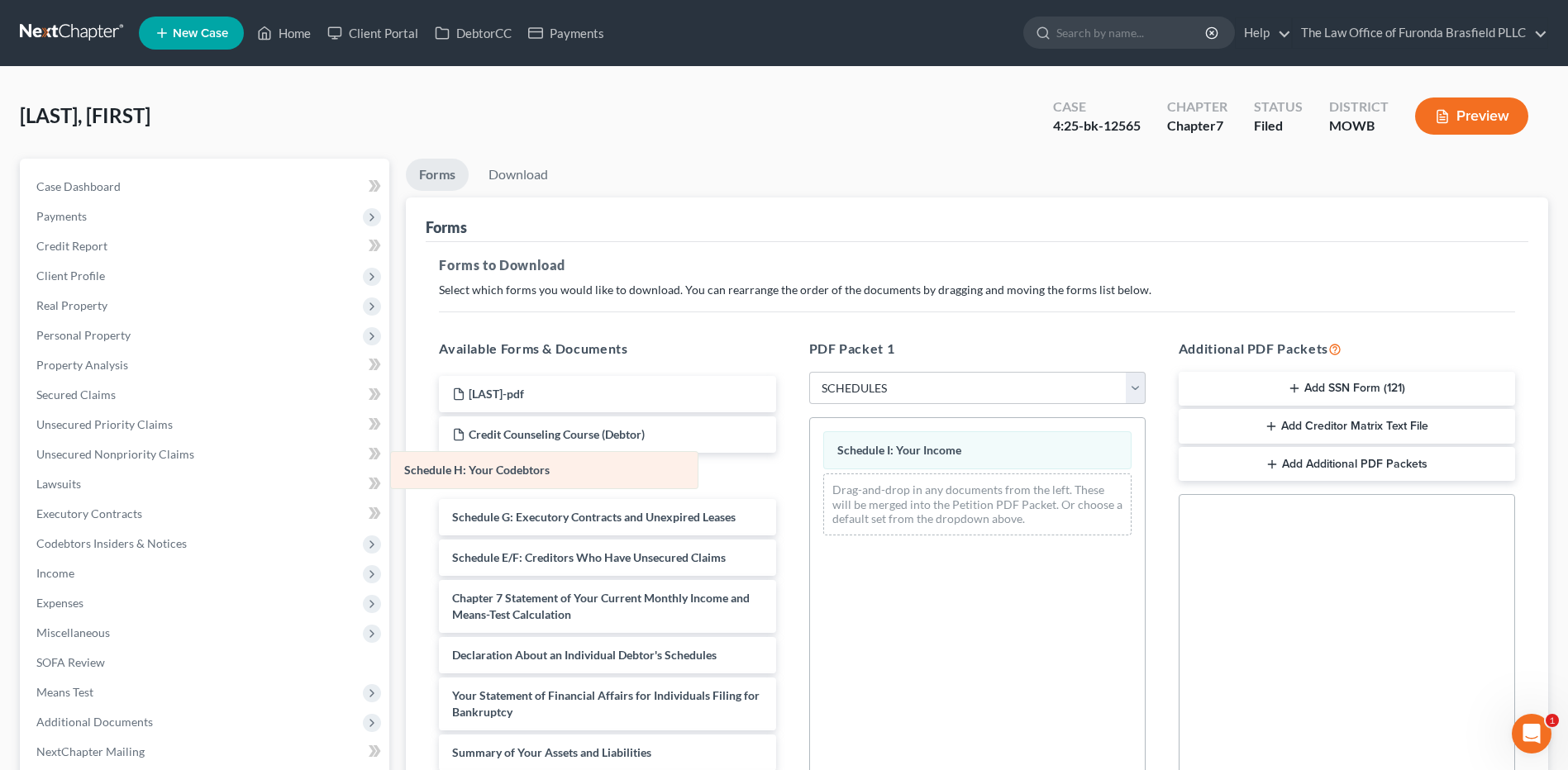 drag, startPoint x: 908, startPoint y: 451, endPoint x: 475, endPoint y: 471, distance: 433.4616 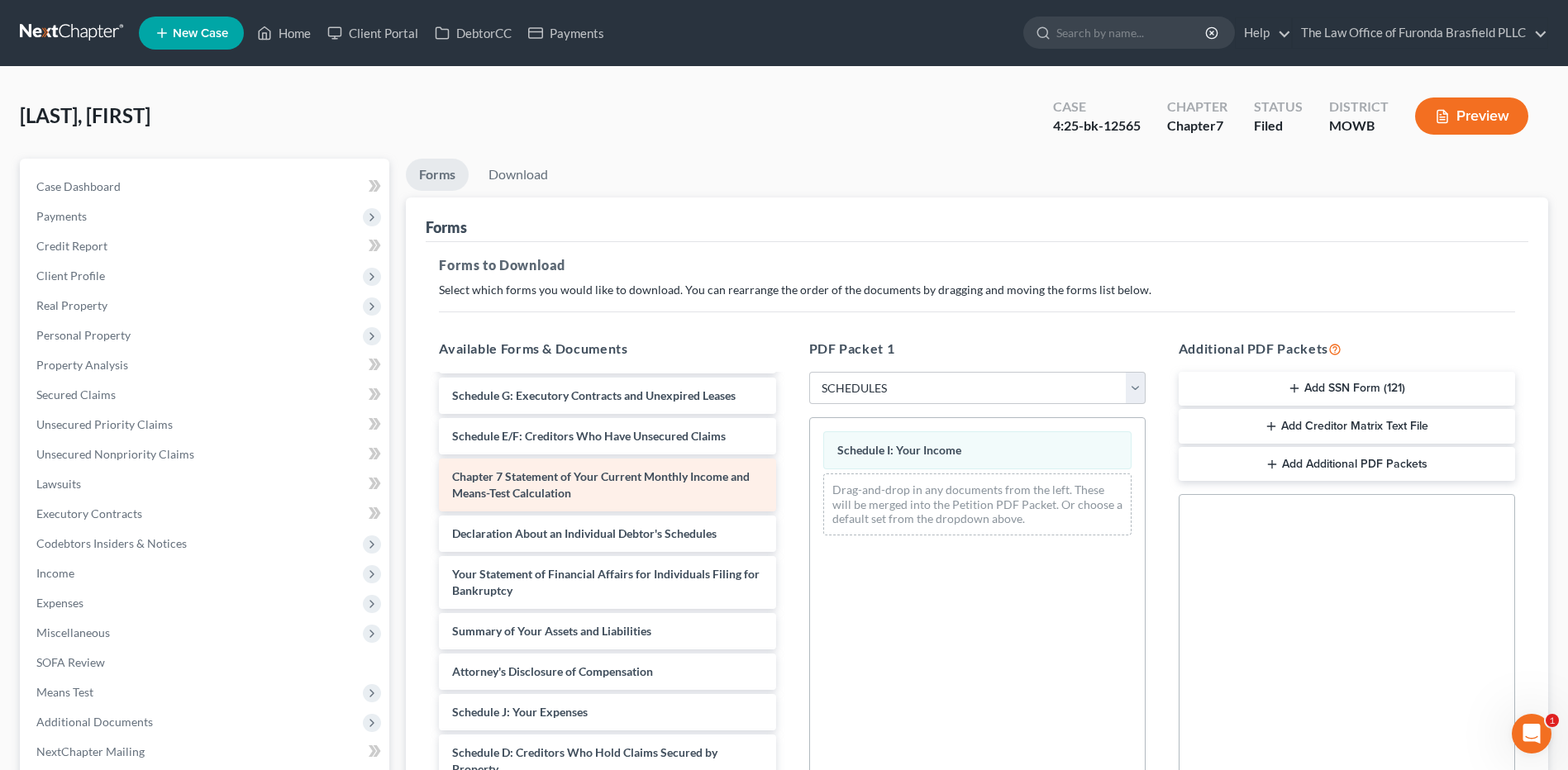 scroll, scrollTop: 165, scrollLeft: 0, axis: vertical 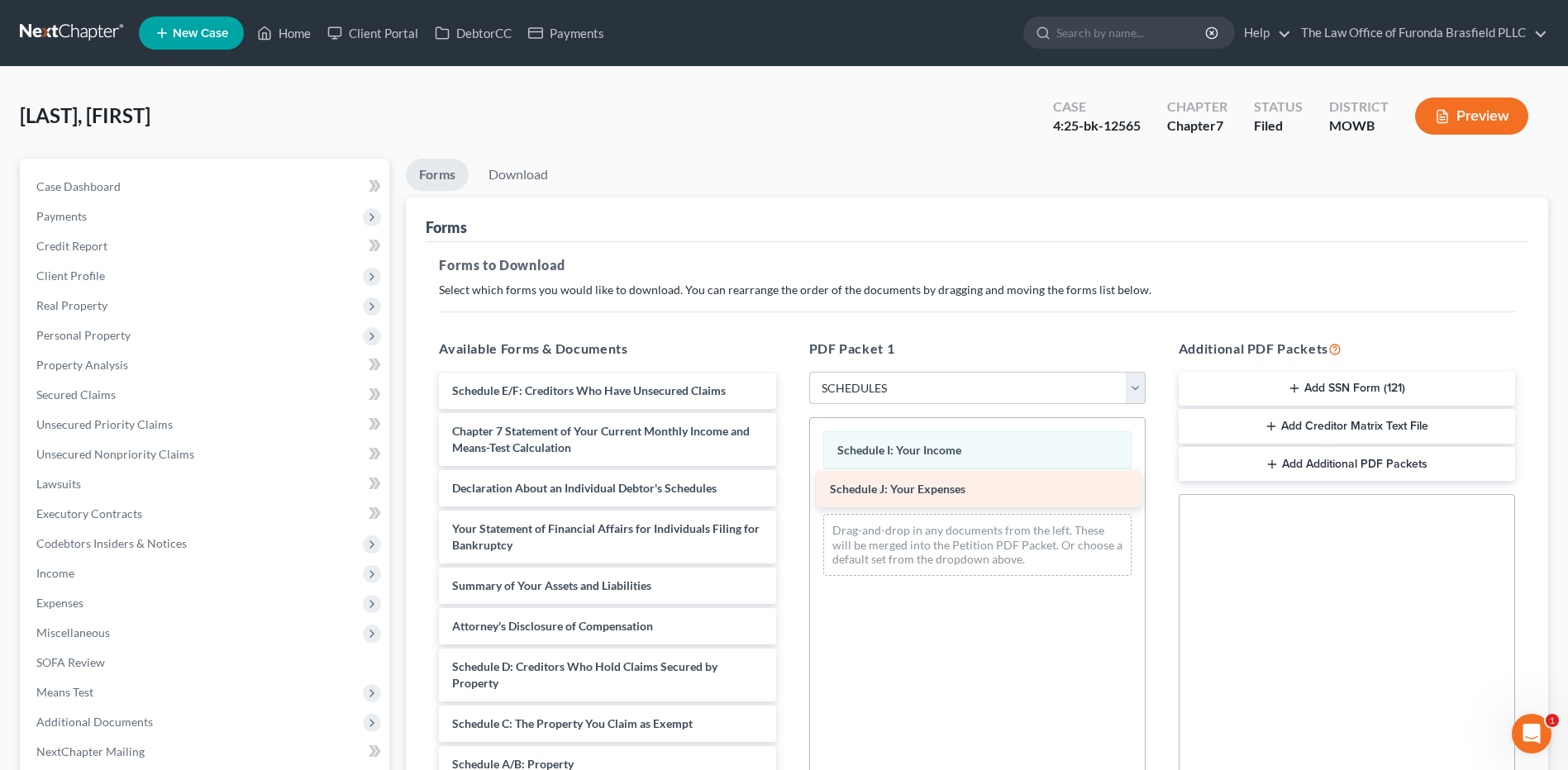 drag, startPoint x: 568, startPoint y: 669, endPoint x: 941, endPoint y: 492, distance: 412.8656 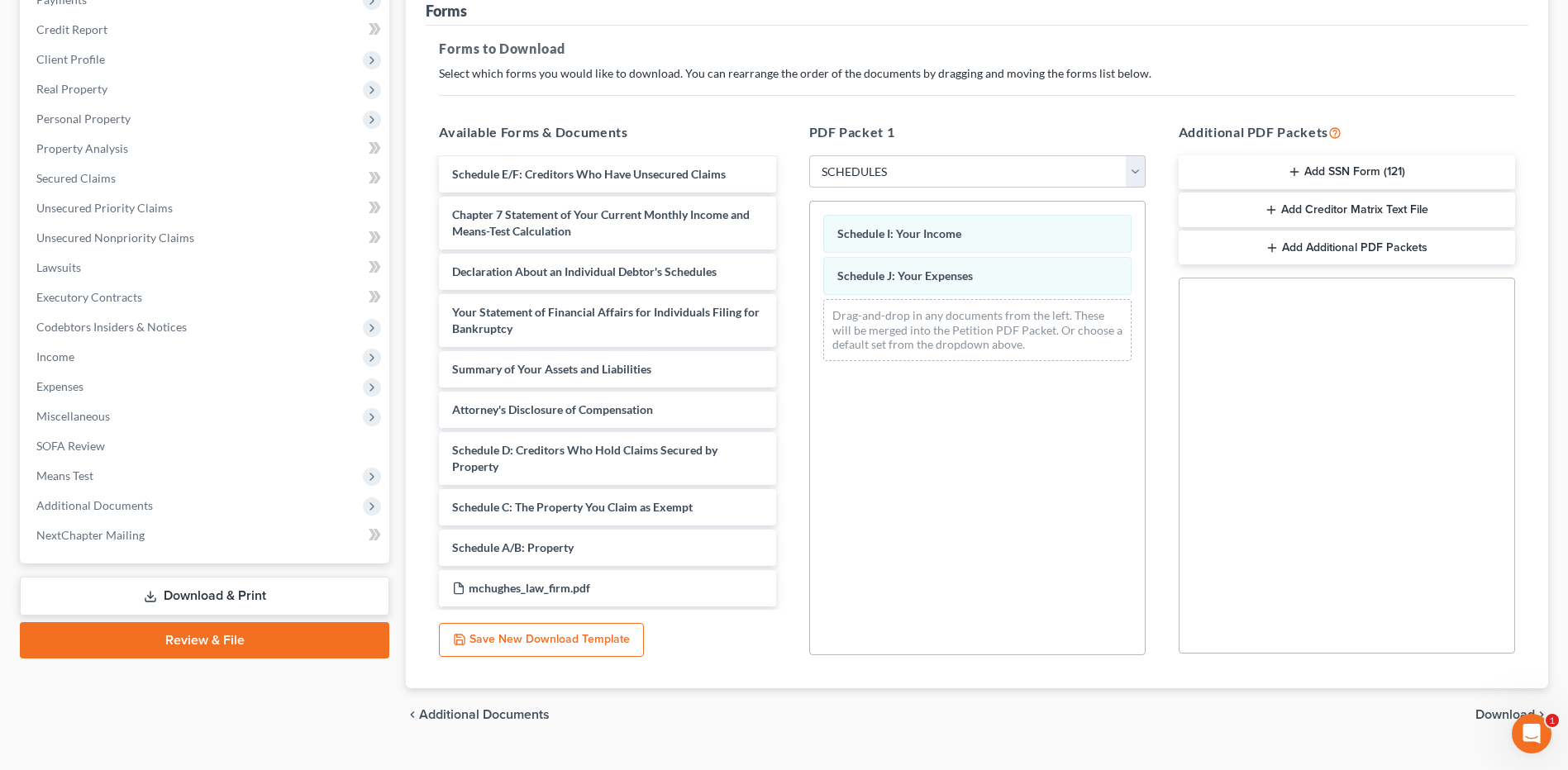 scroll, scrollTop: 250, scrollLeft: 0, axis: vertical 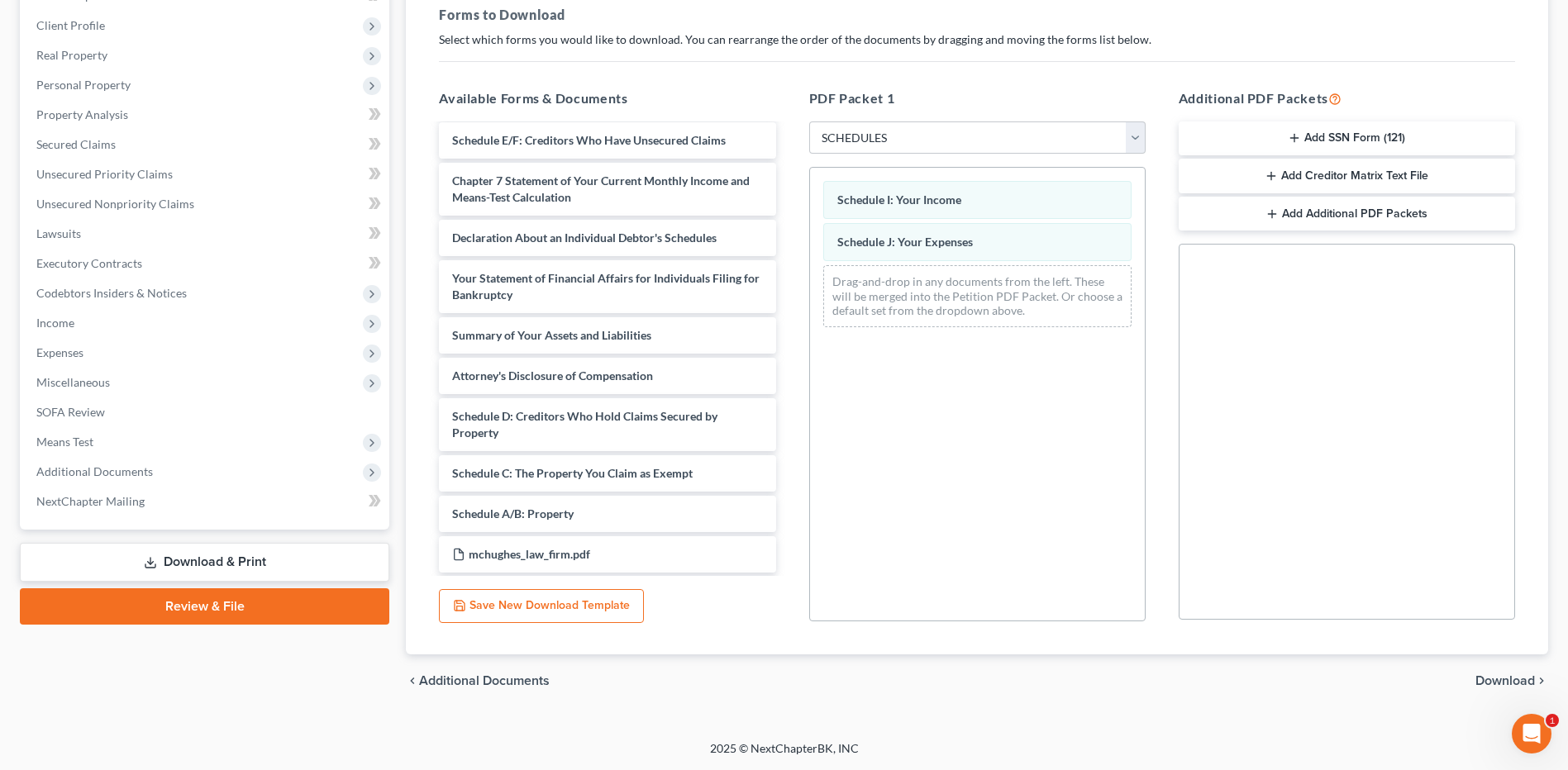click on "Download" at bounding box center (1505, 681) 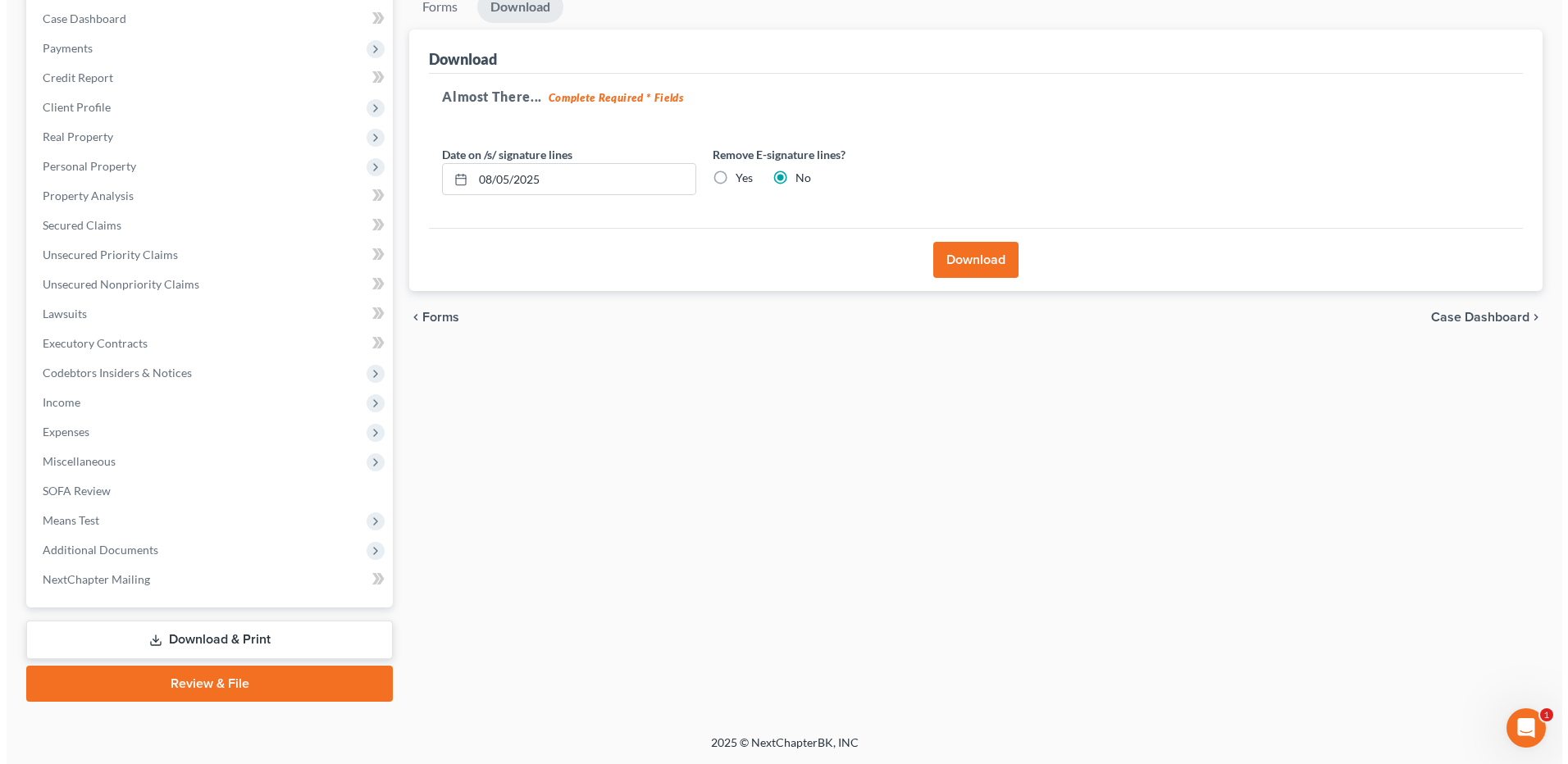 scroll, scrollTop: 166, scrollLeft: 0, axis: vertical 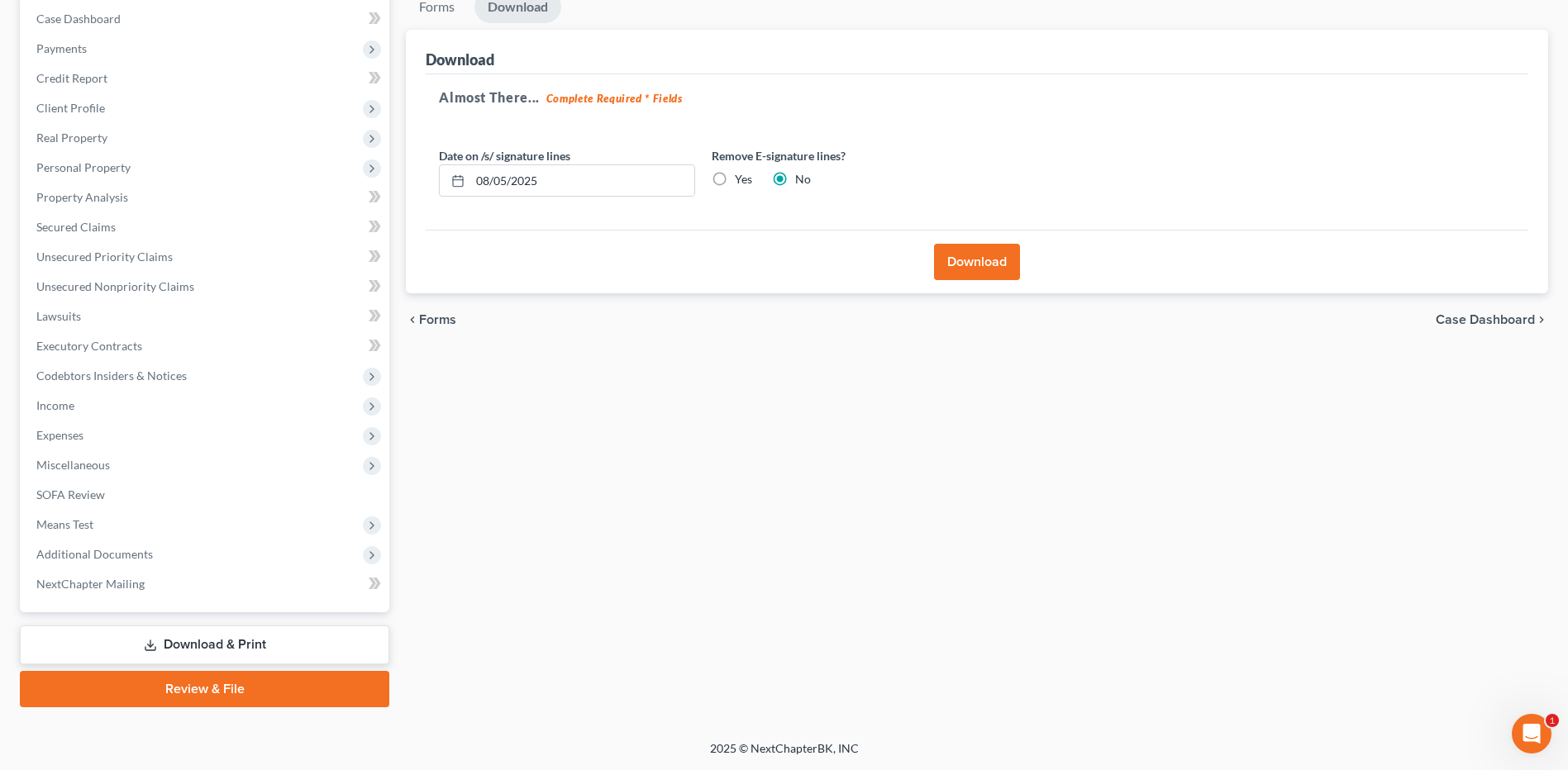 click on "Download" at bounding box center [977, 262] 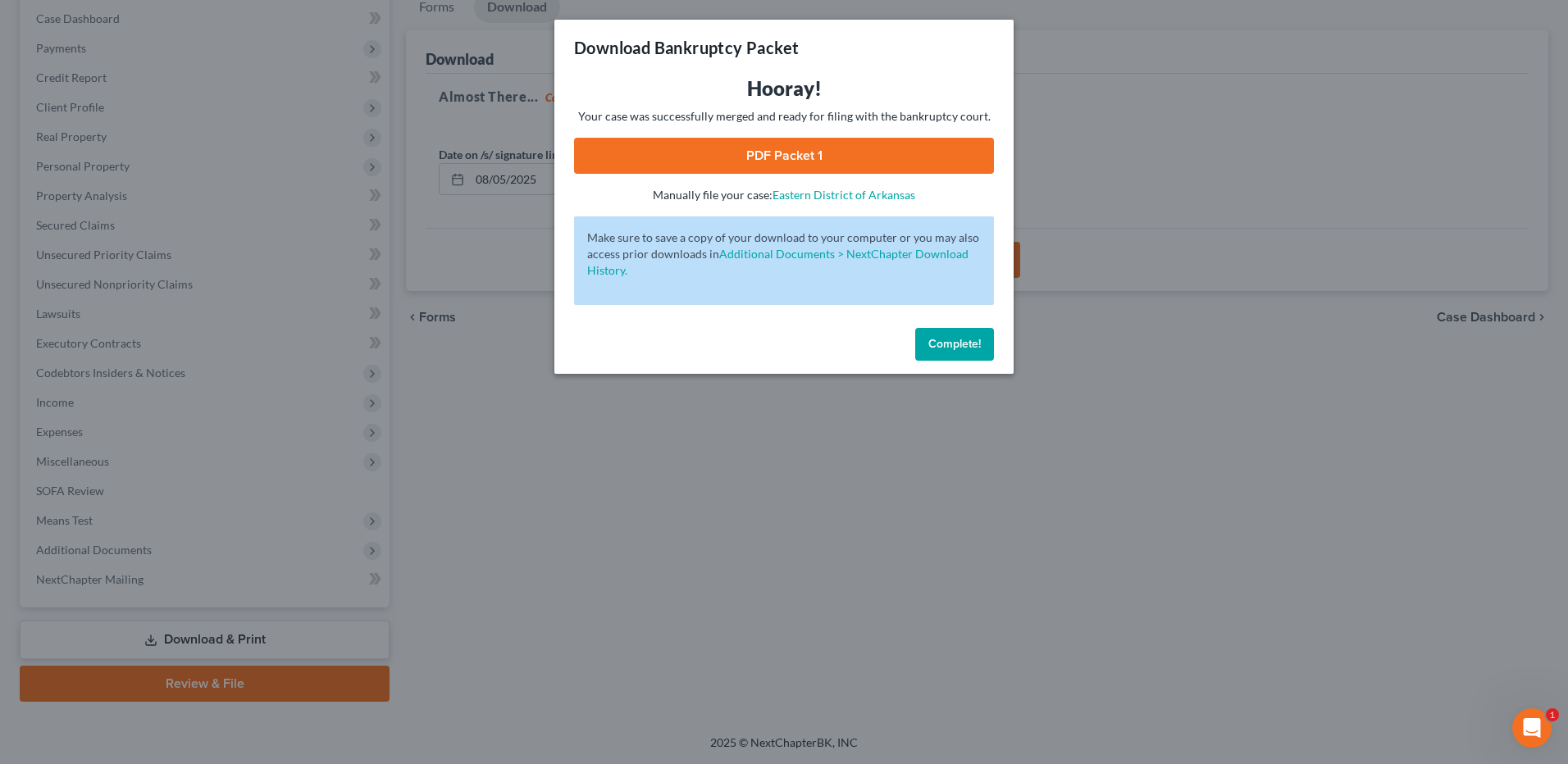 click on "PDF Packet 1" at bounding box center (784, 156) 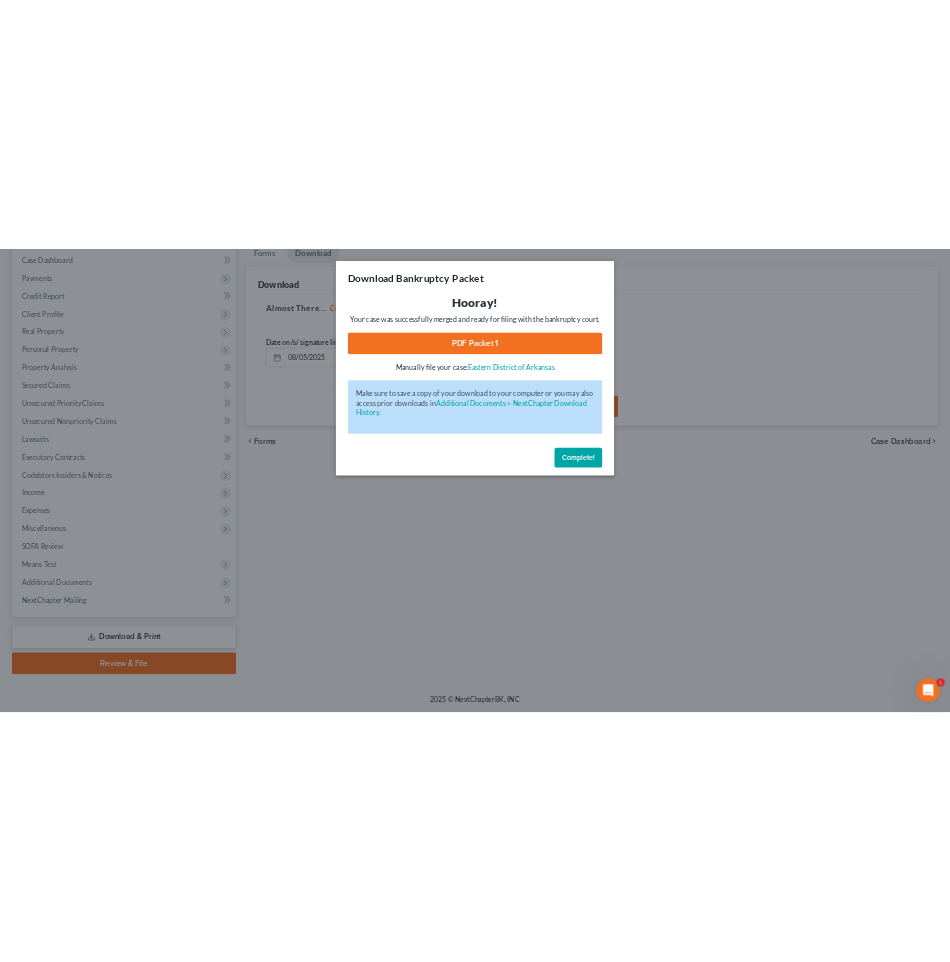 scroll, scrollTop: 0, scrollLeft: 0, axis: both 